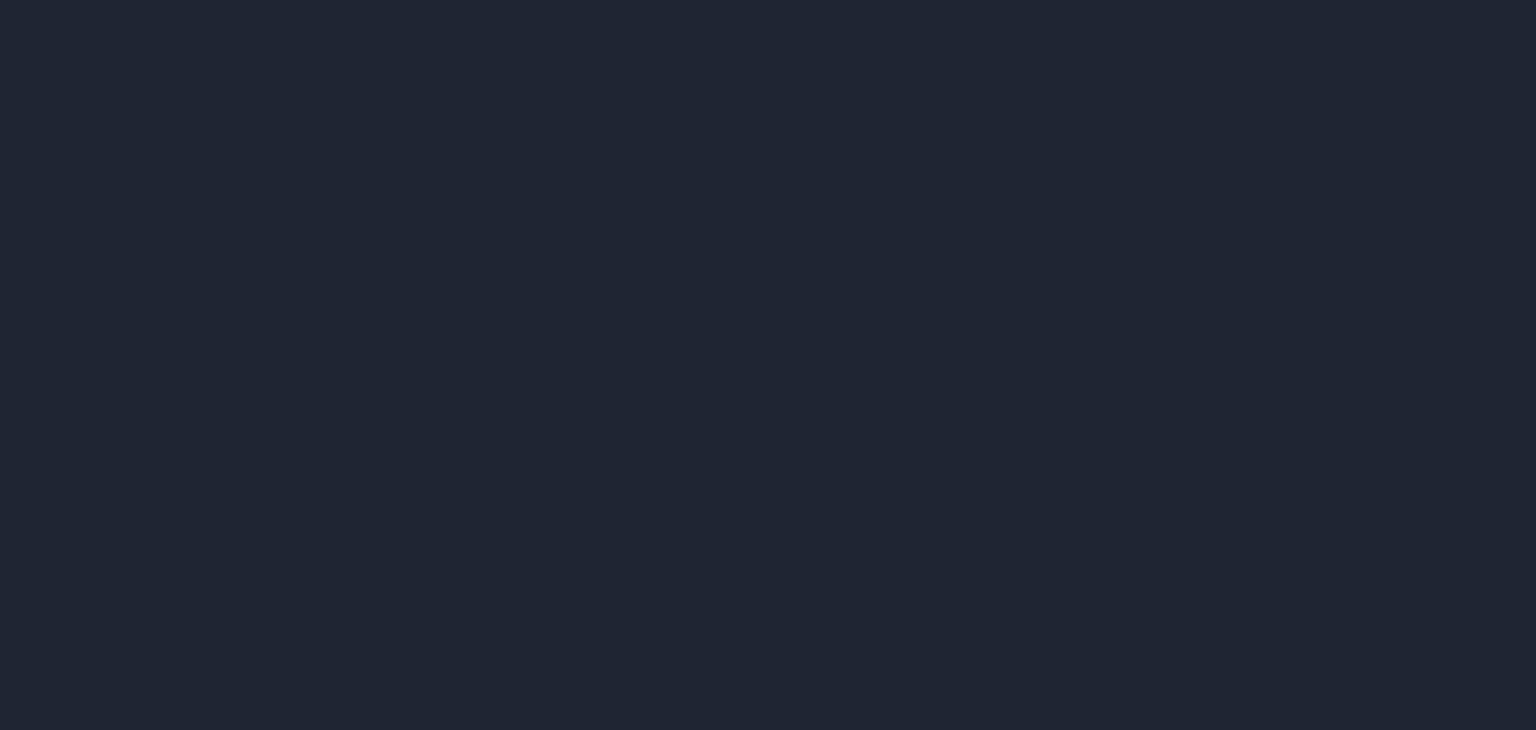 scroll, scrollTop: 0, scrollLeft: 0, axis: both 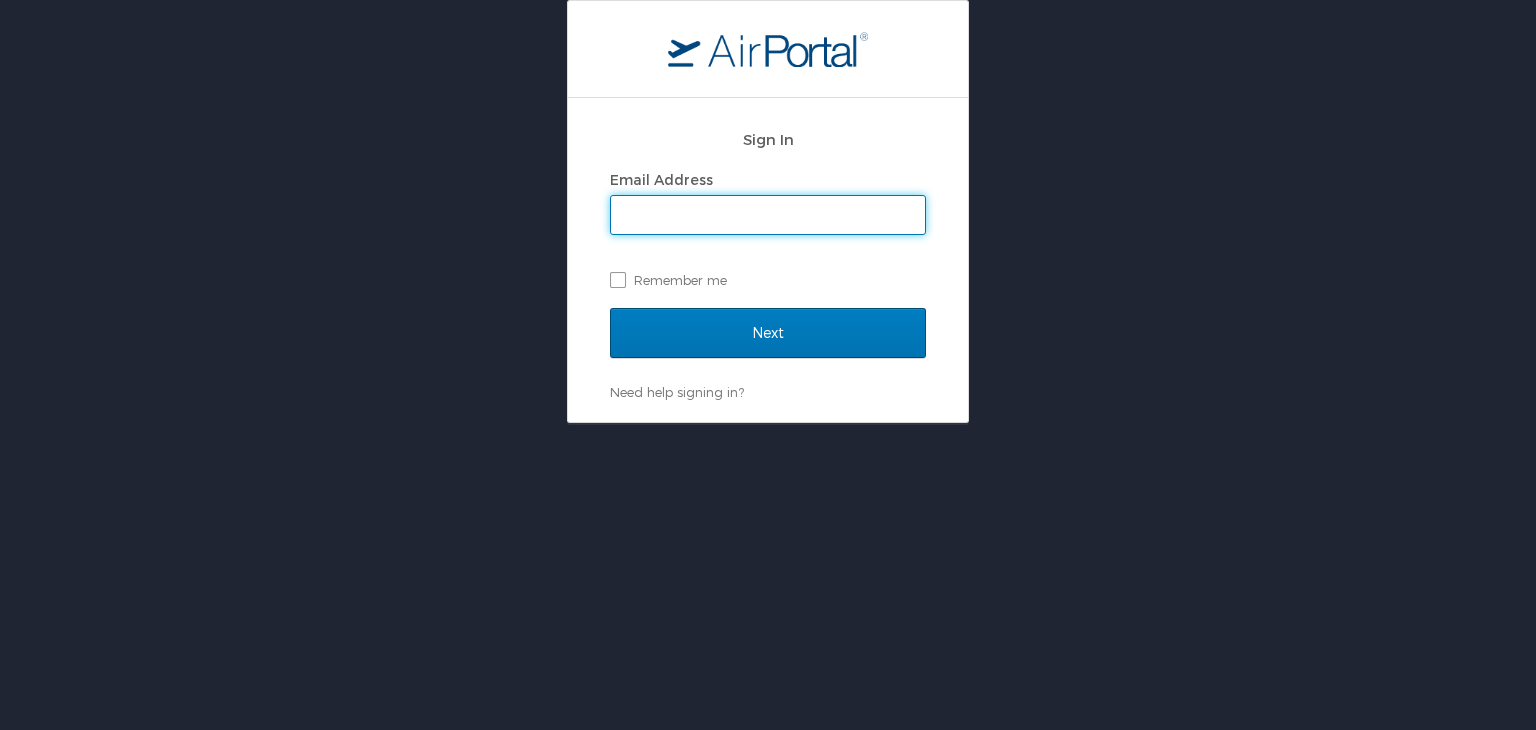 click on "Email Address" at bounding box center (768, 215) 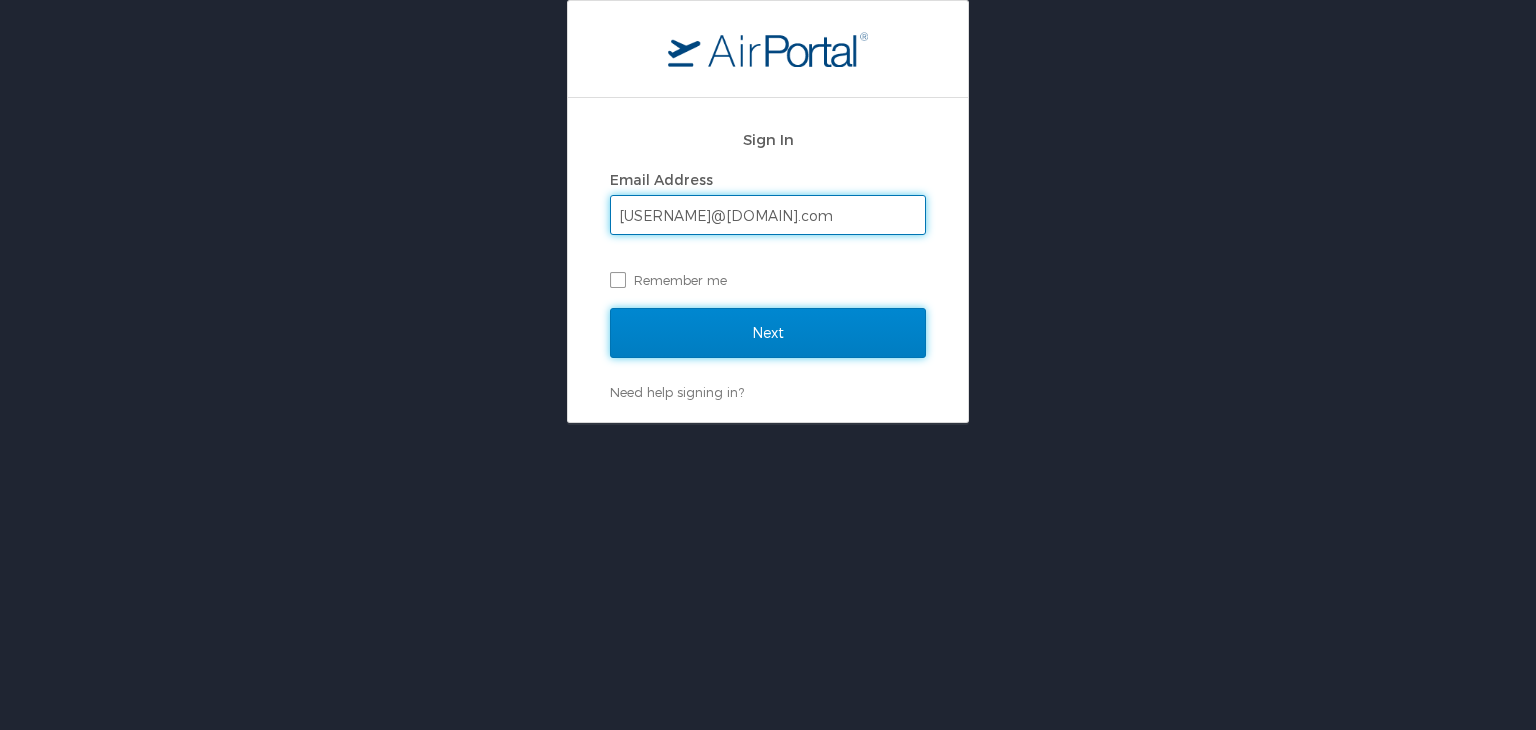click on "Next" at bounding box center (768, 333) 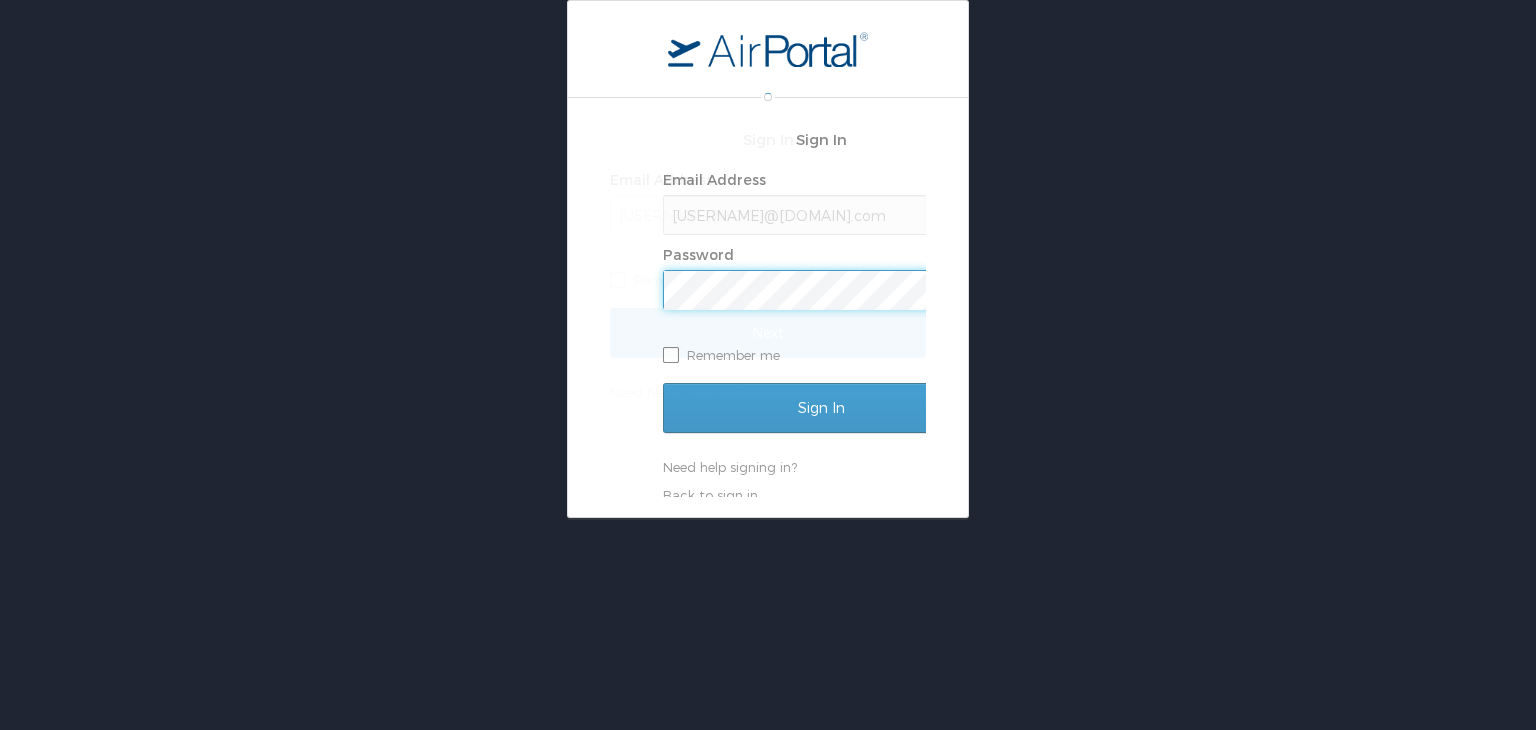 scroll, scrollTop: 0, scrollLeft: 0, axis: both 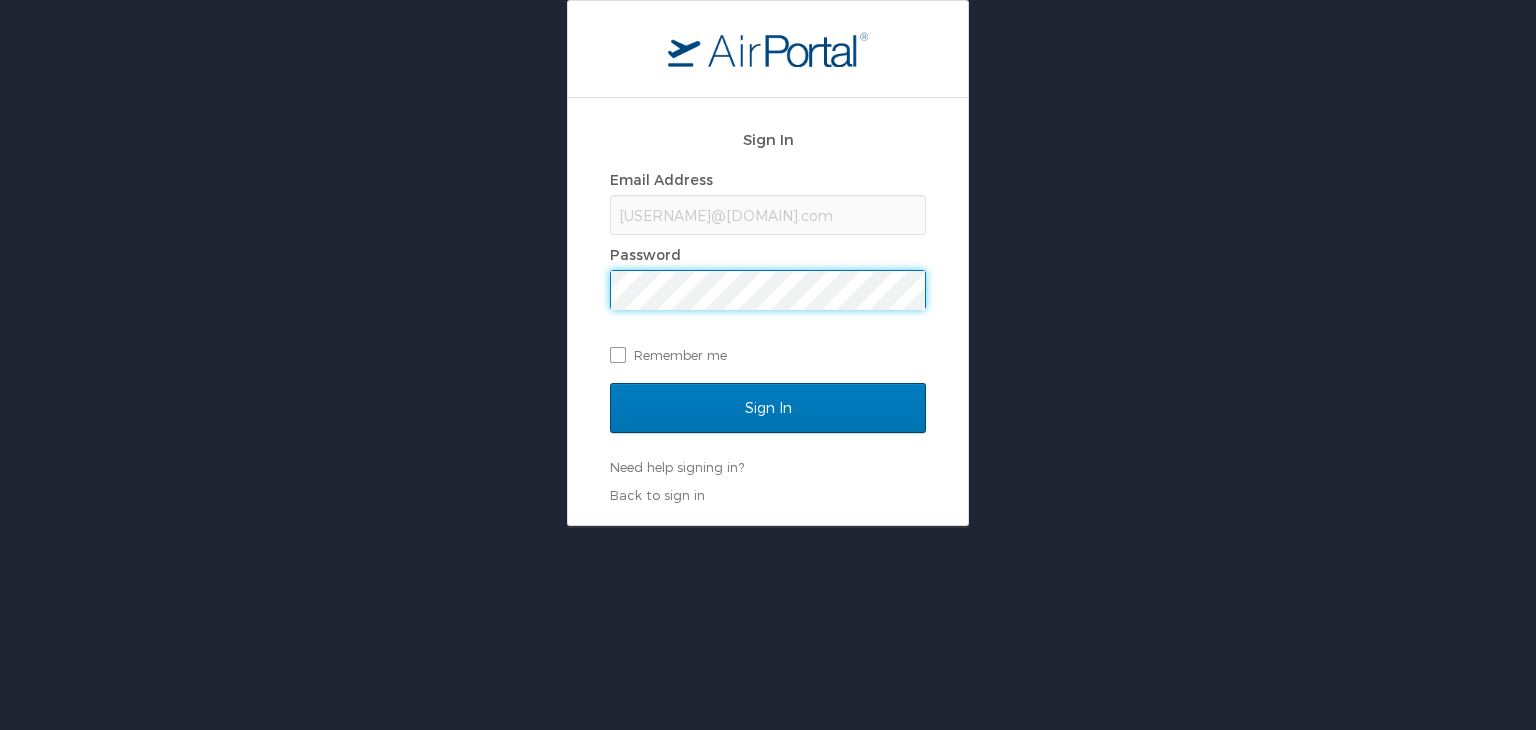 click on "Sign In" at bounding box center [768, 408] 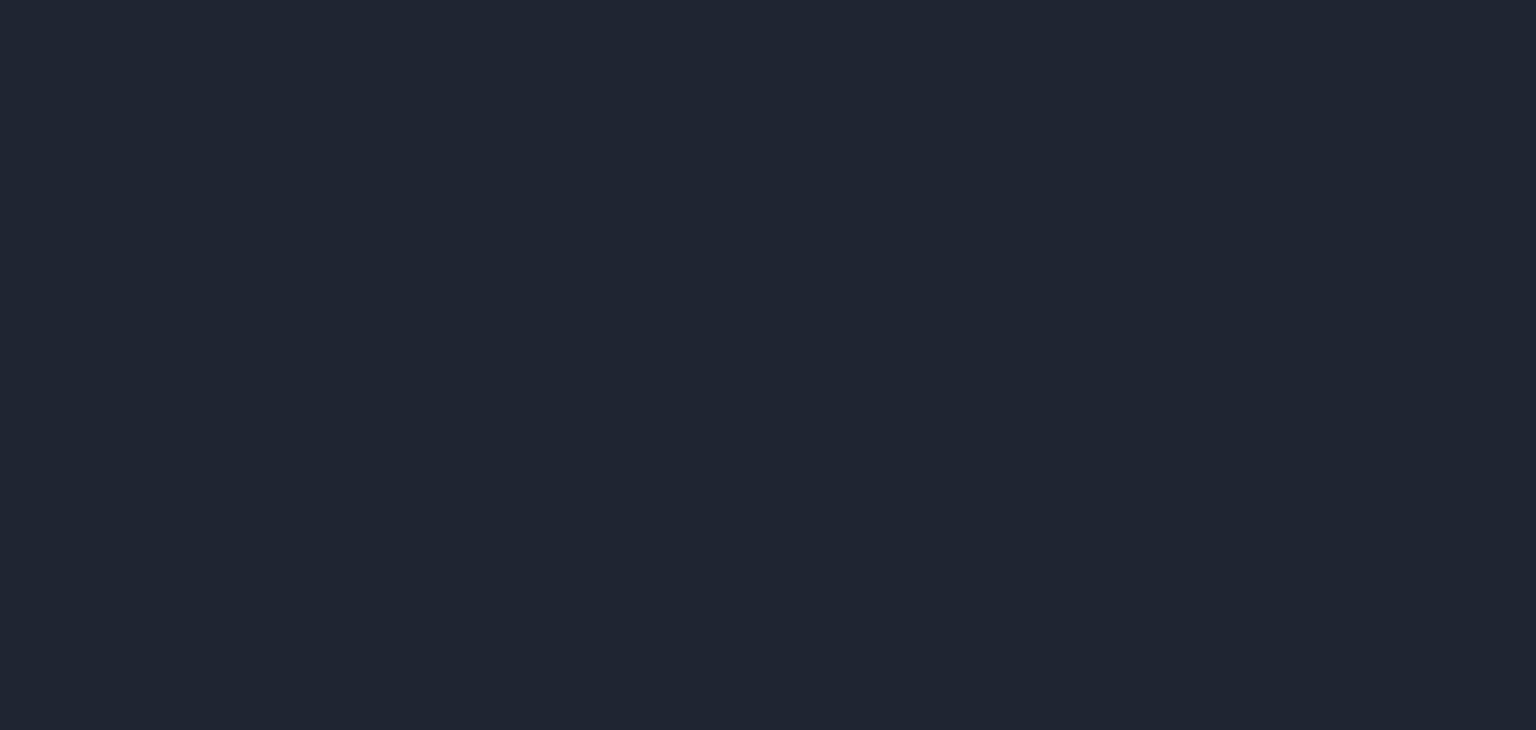 scroll, scrollTop: 0, scrollLeft: 0, axis: both 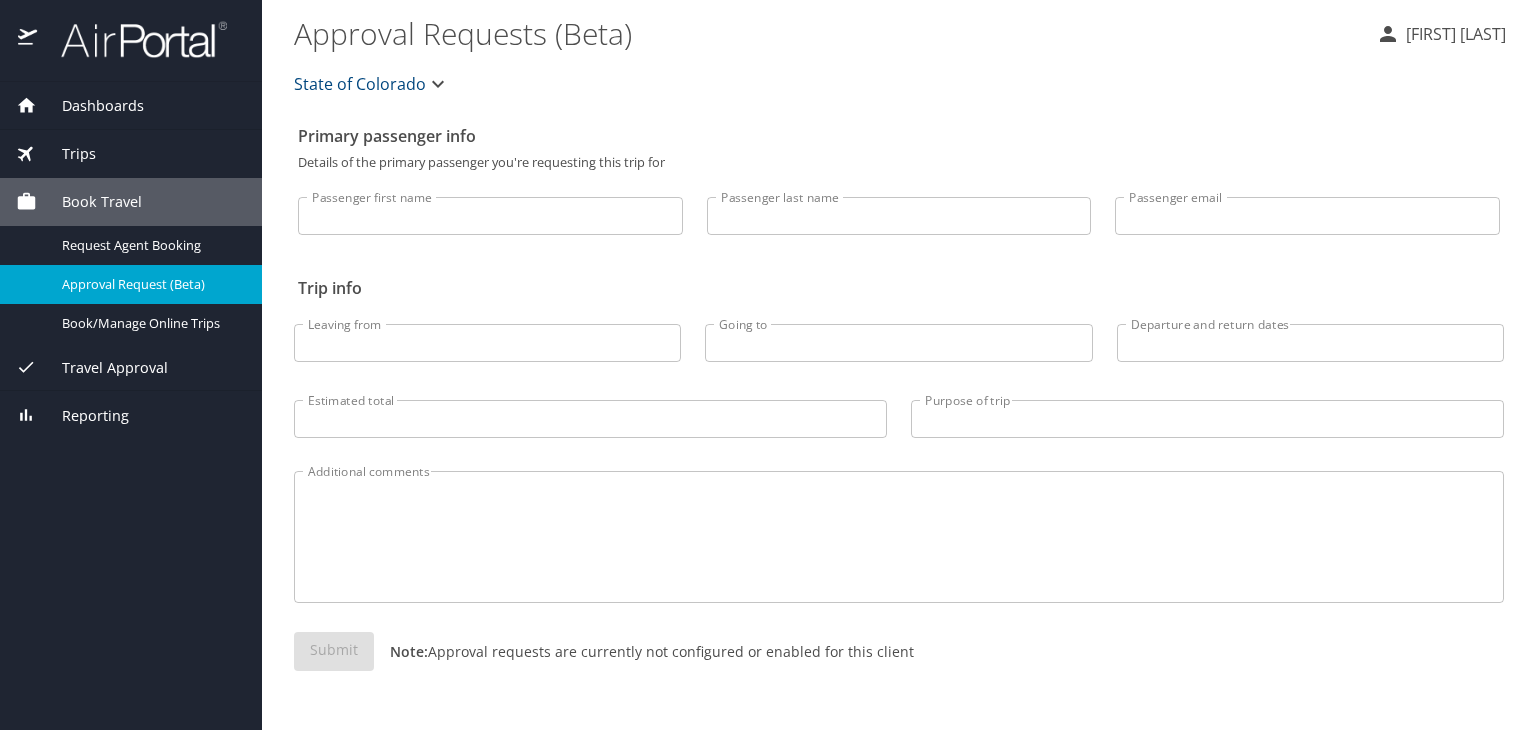 select on "US" 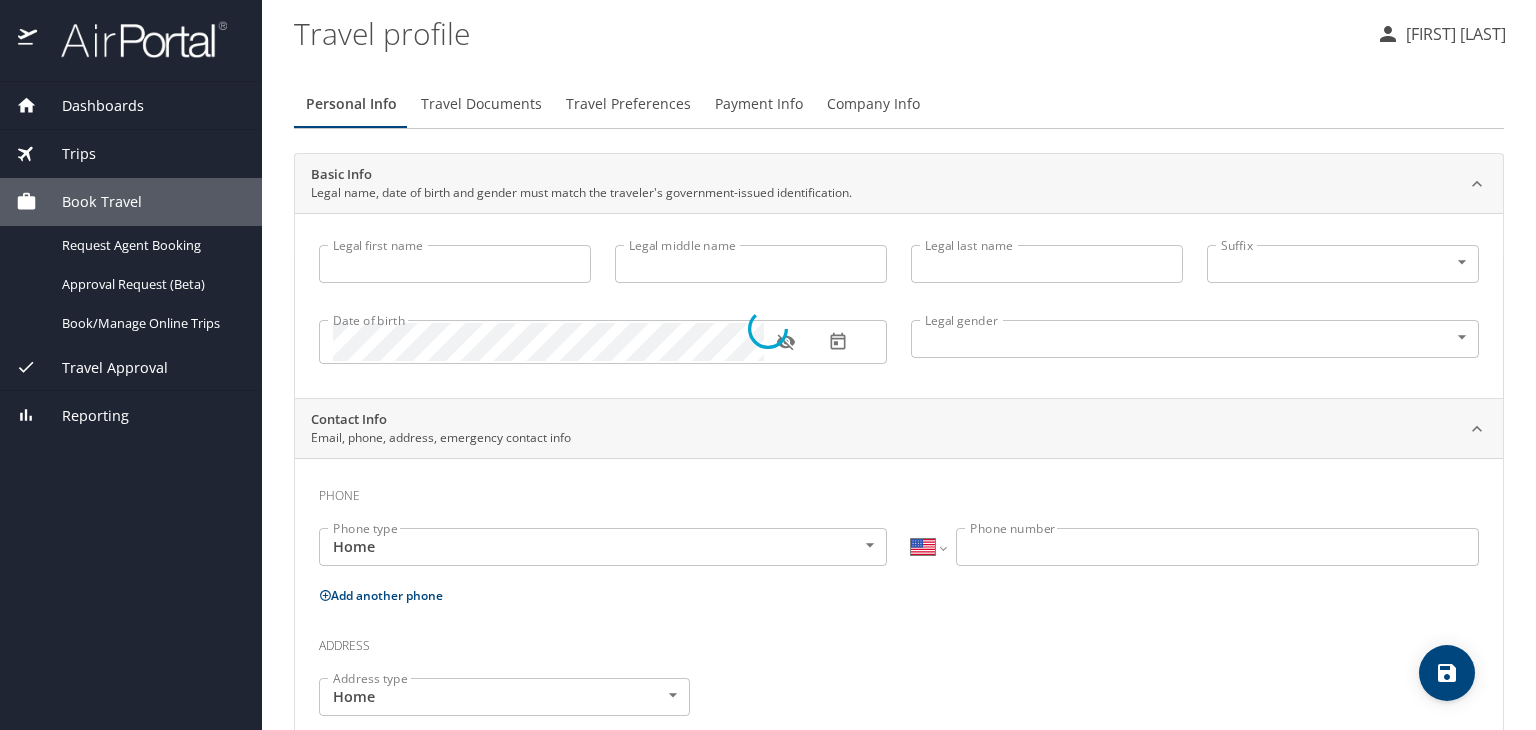 type on "Jeremy" 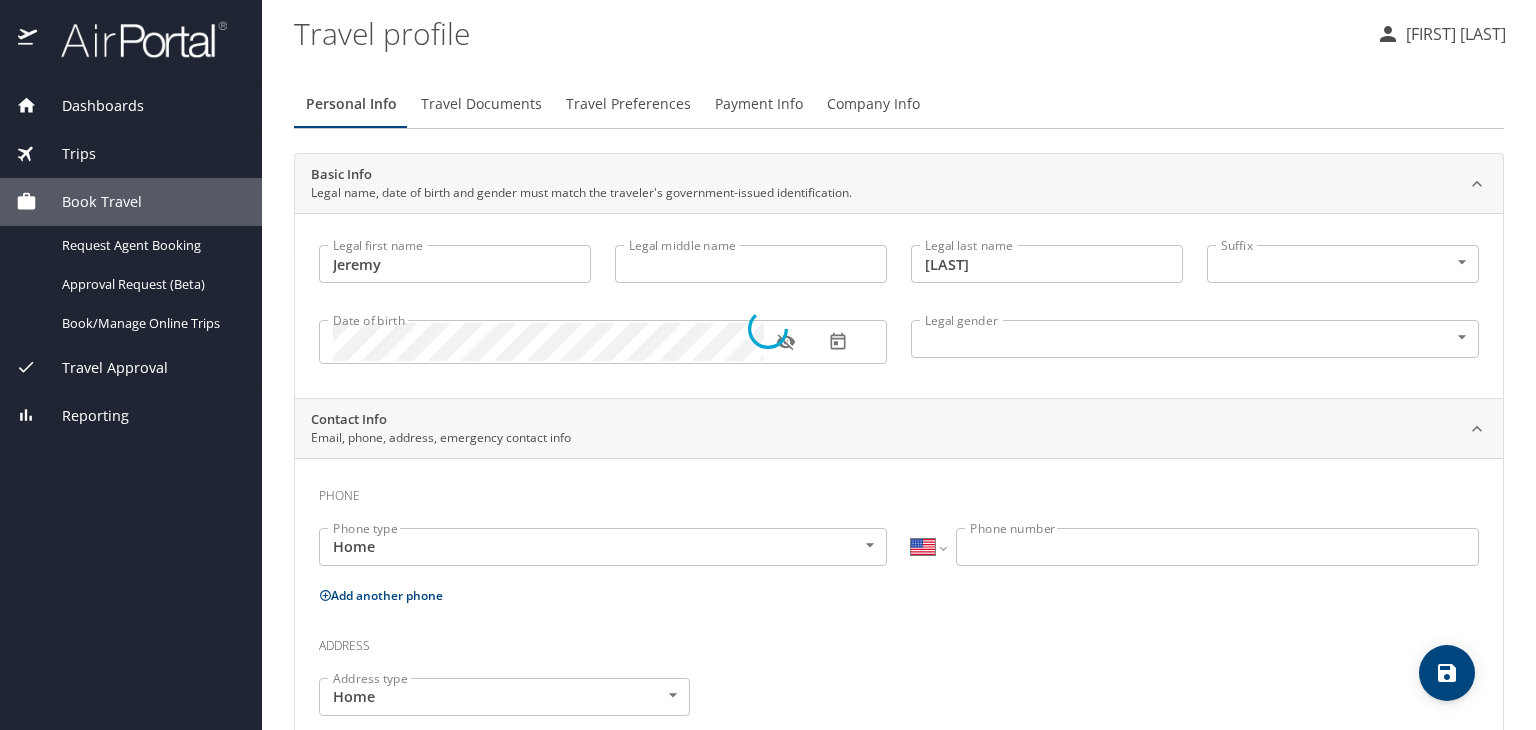 select on "US" 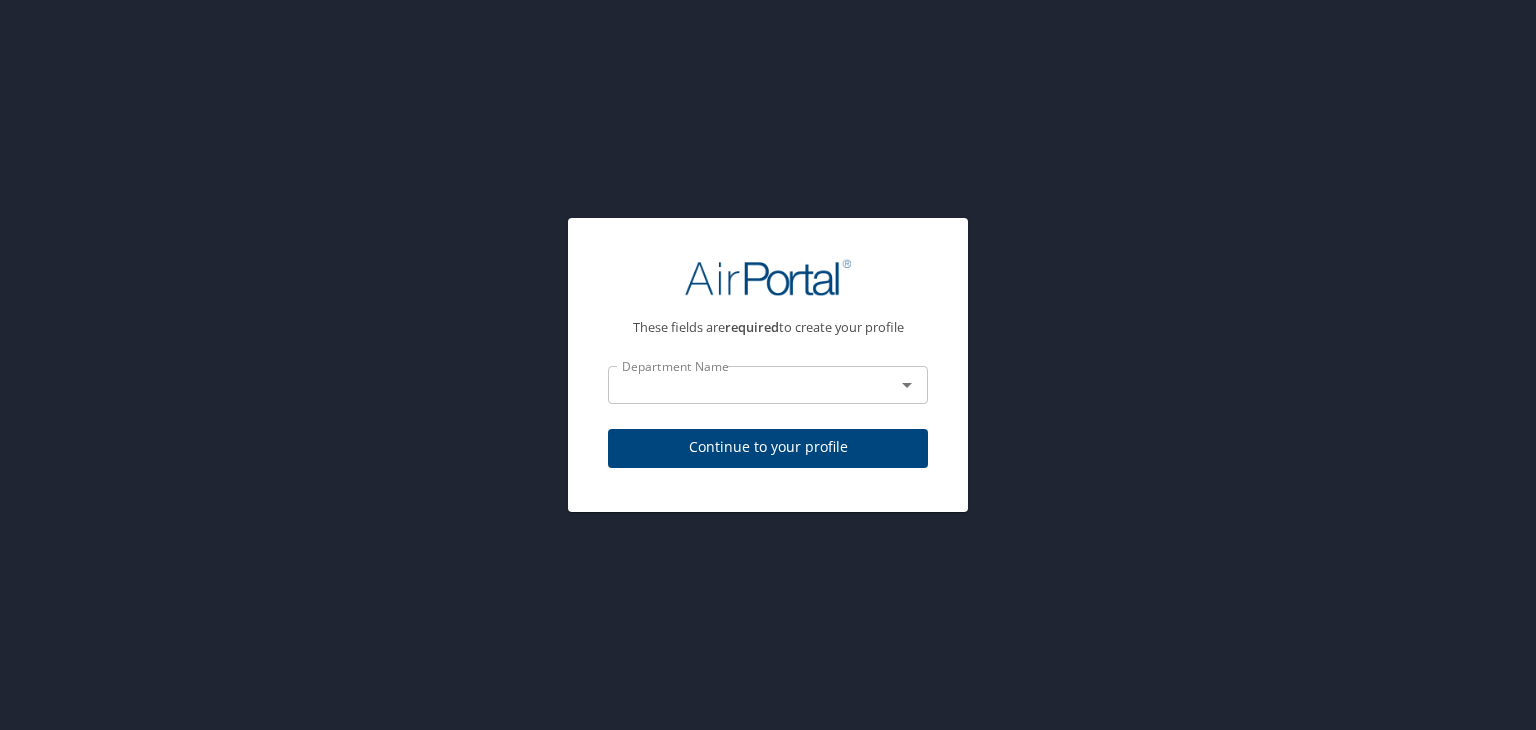 click 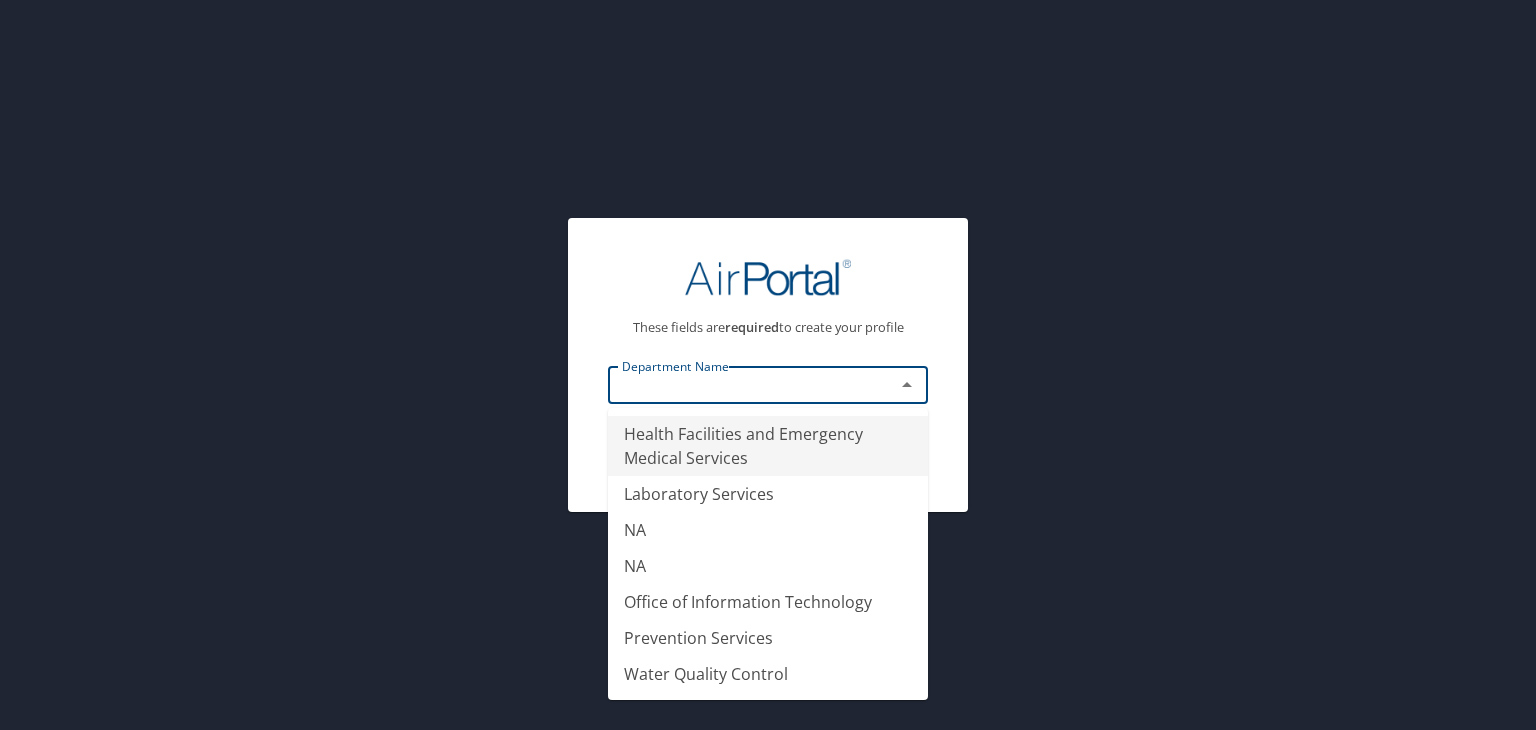 scroll, scrollTop: 396, scrollLeft: 0, axis: vertical 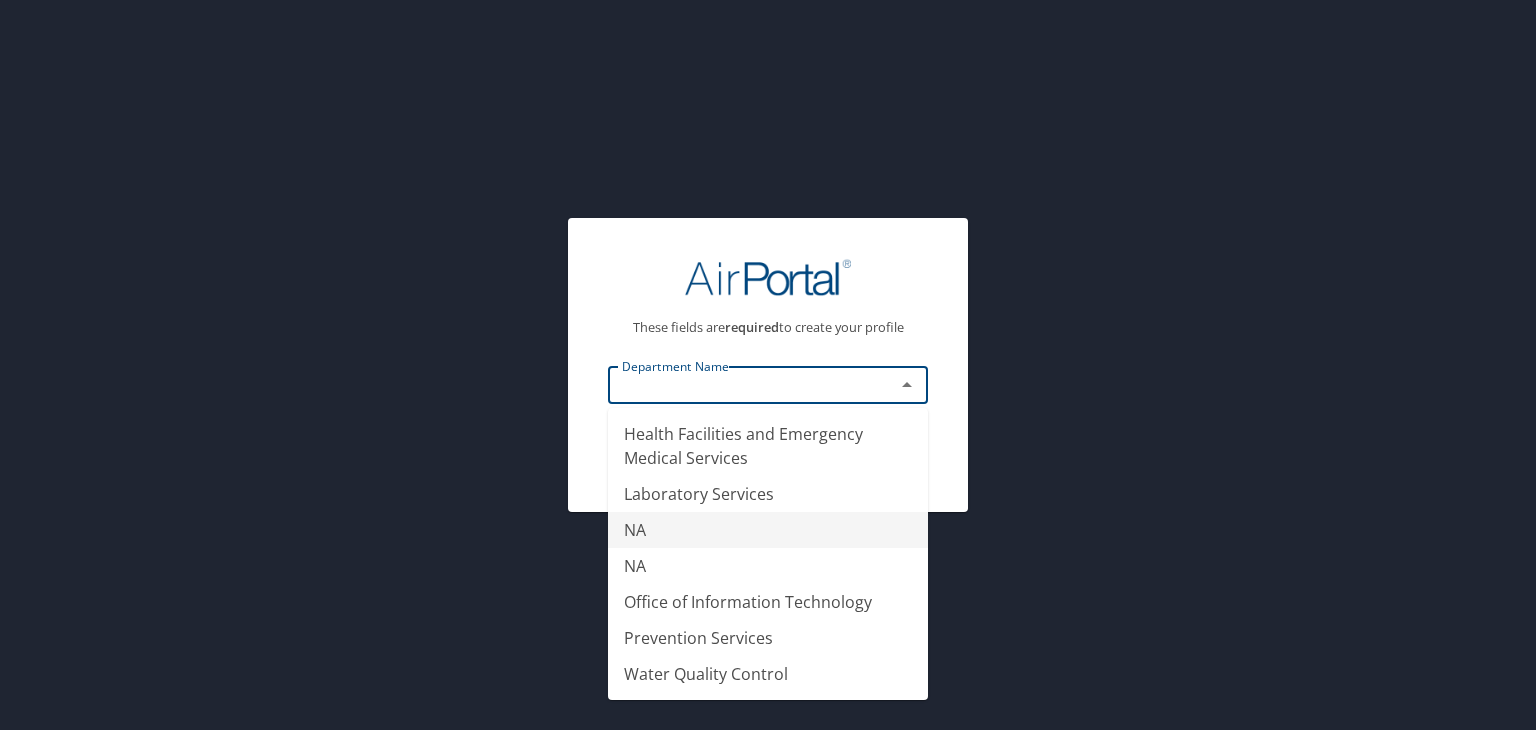 click on "NA" at bounding box center [768, 530] 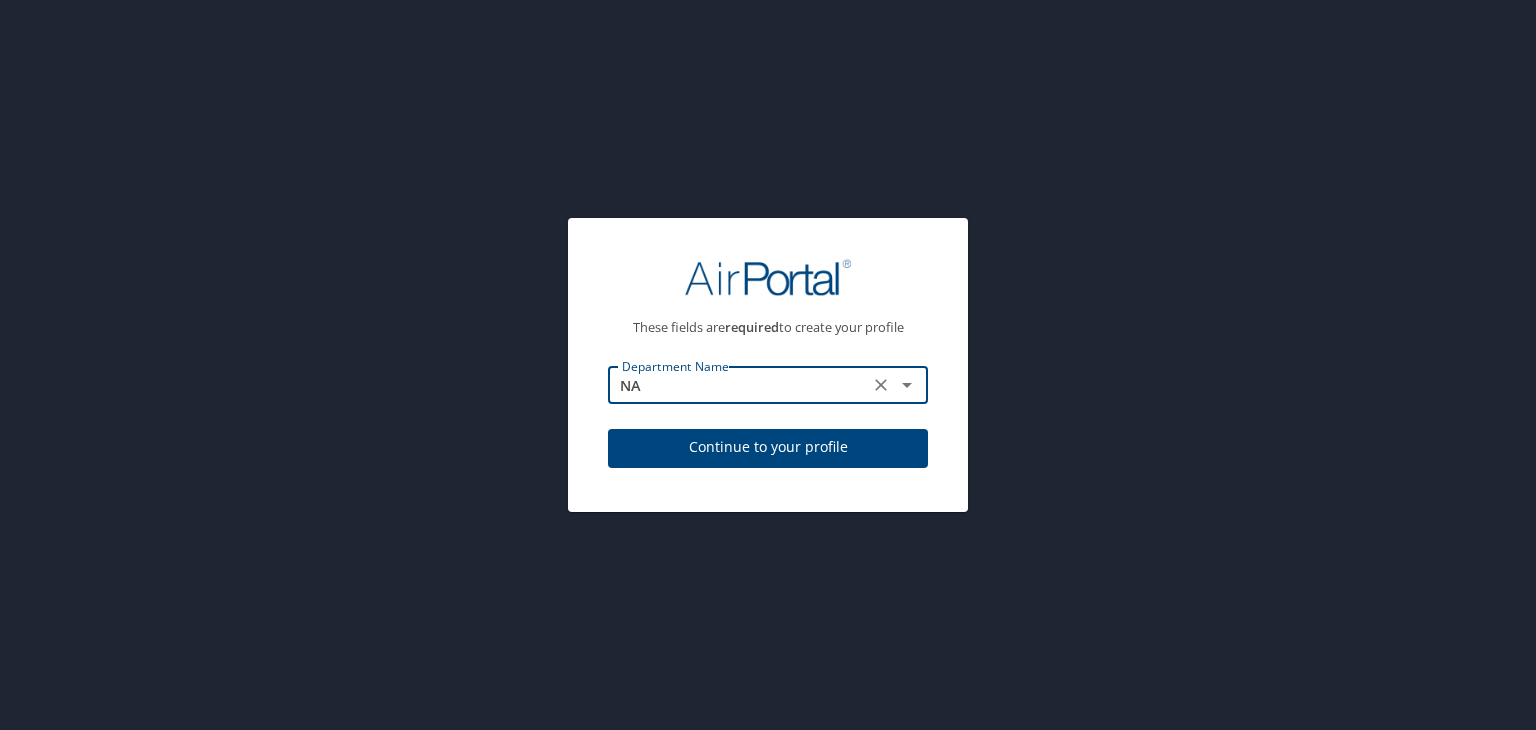 click on "Continue to your profile" at bounding box center (768, 447) 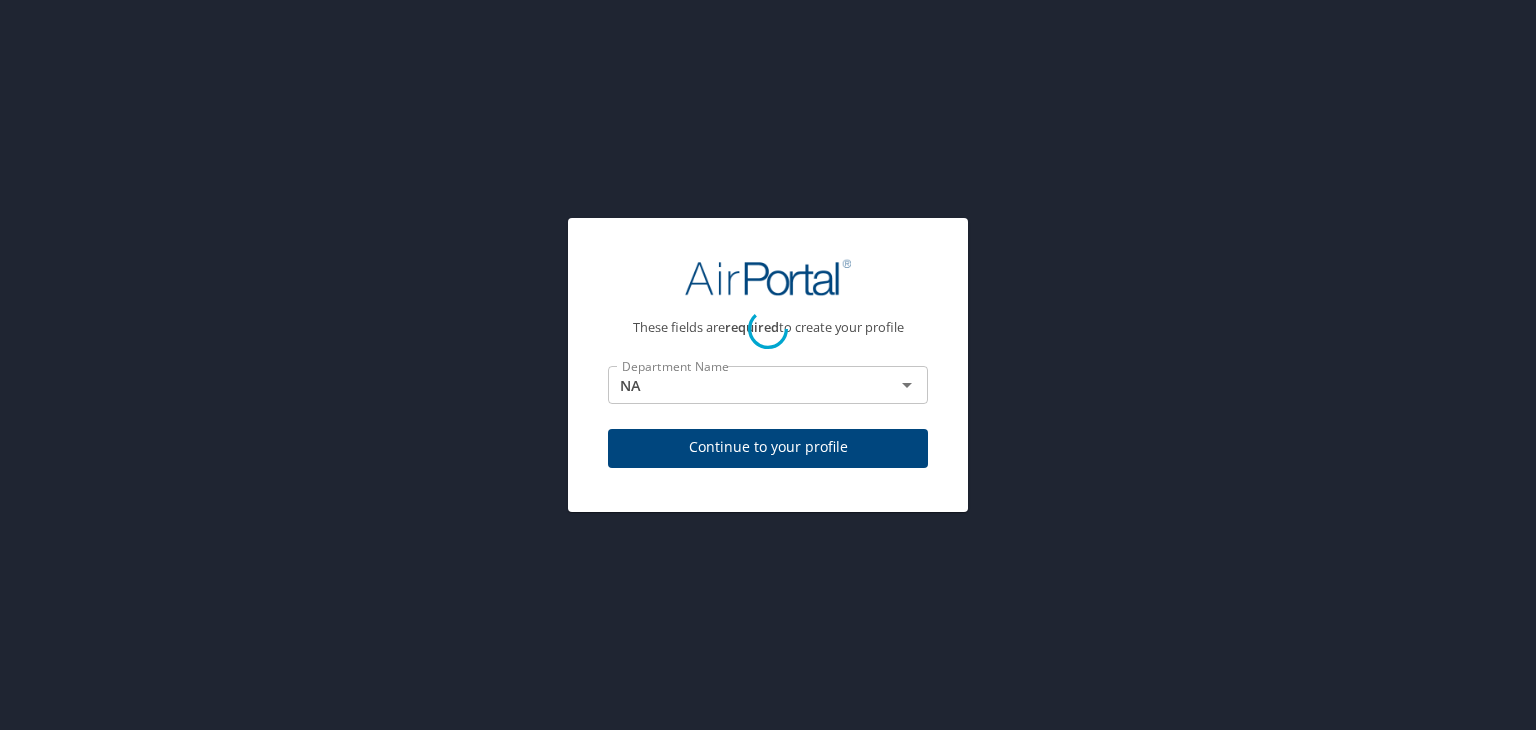 select on "US" 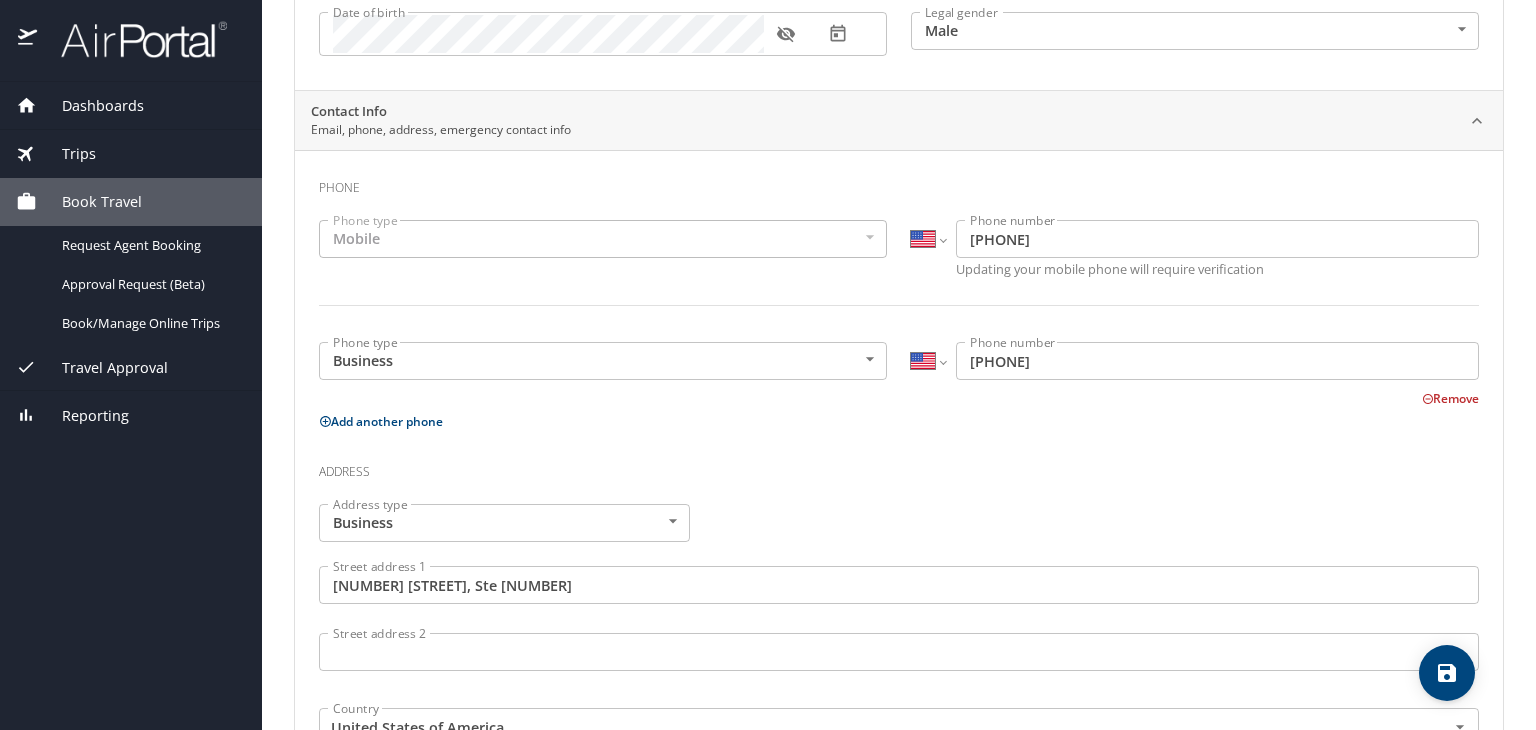 scroll, scrollTop: 300, scrollLeft: 0, axis: vertical 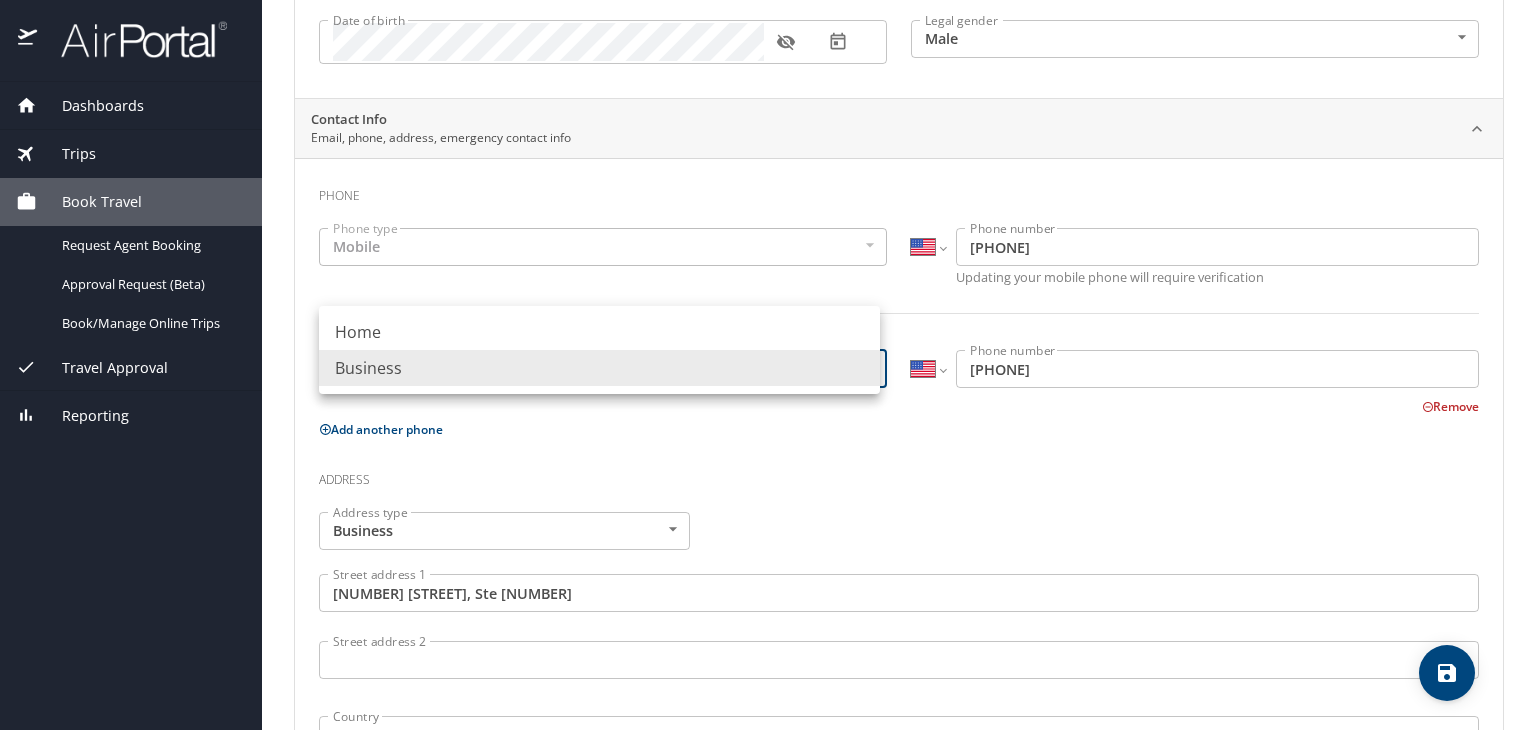 click on "Dashboards My Travel Dashboard Trips Current / Future Trips Past Trips Trips Missing Hotel Book Travel Request Agent Booking Approval Request (Beta) Book/Manage Online Trips Travel Approval Pending Trip Approvals Approved Trips Canceled Trips Approvals (Beta) Reporting Travel profile [NAME] Personal Info Travel Documents Travel Preferences Payment Info Company Info Basic Info Legal name, date of birth and gender must match the traveler's government-issued identification.   Legal first name [FIRST] Legal first name   Legal middle name Legal middle name   Legal last name [LAST] Legal last name   Suffix ​ NotApplicable Suffix   Date of birth Date of birth   Legal gender Male Male Legal gender Contact Info Email, phone, address, emergency contact info Phone   Phone type Mobile Mobile Phone type   International Afghanistan Åland Islands Albania Algeria American Samoa Andorra Angola Anguilla Antigua and Barbuda Argentina Armenia Aruba Ascension Island Australia Austria Azerbaijan Bahamas Bahrain Bangladesh" at bounding box center [768, 365] 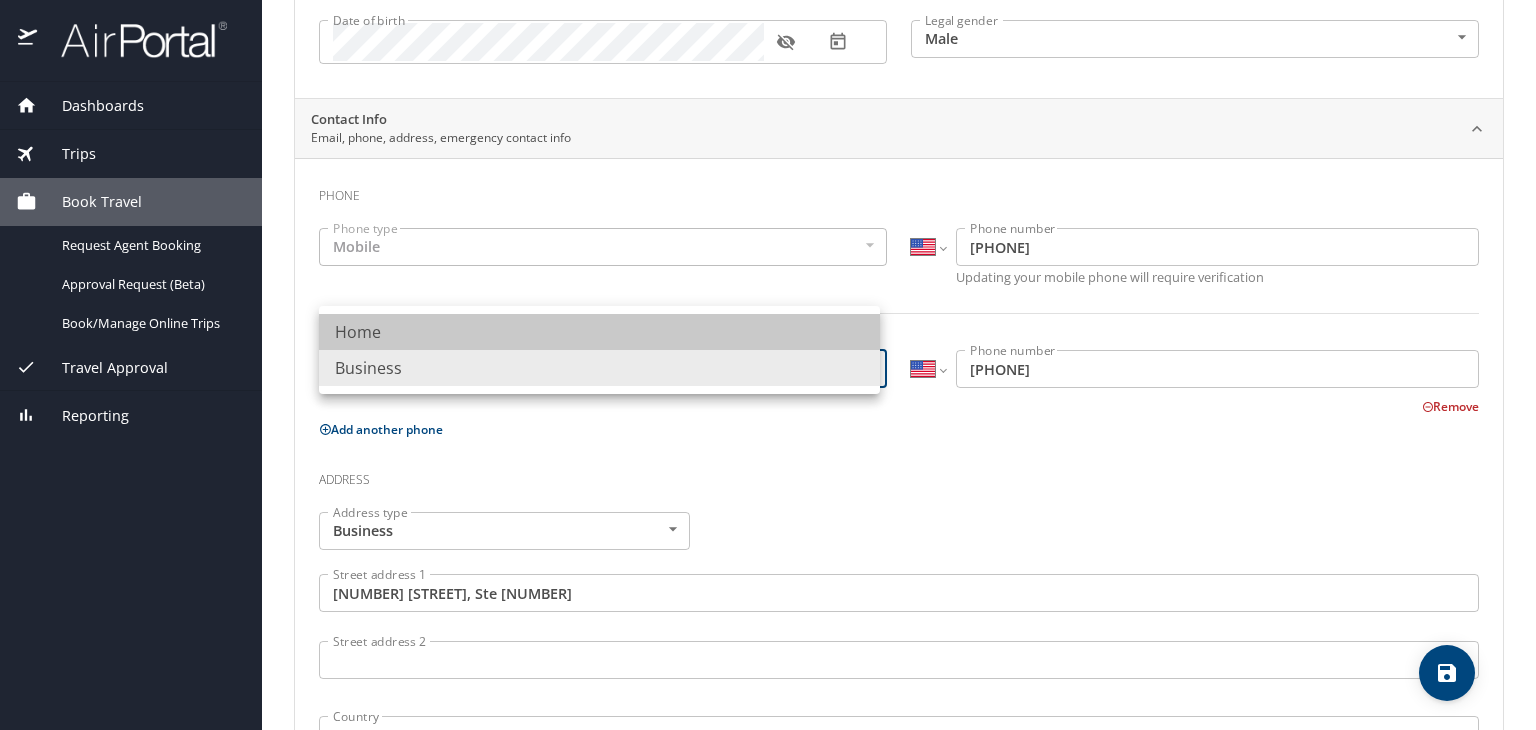 click on "Home" at bounding box center [599, 332] 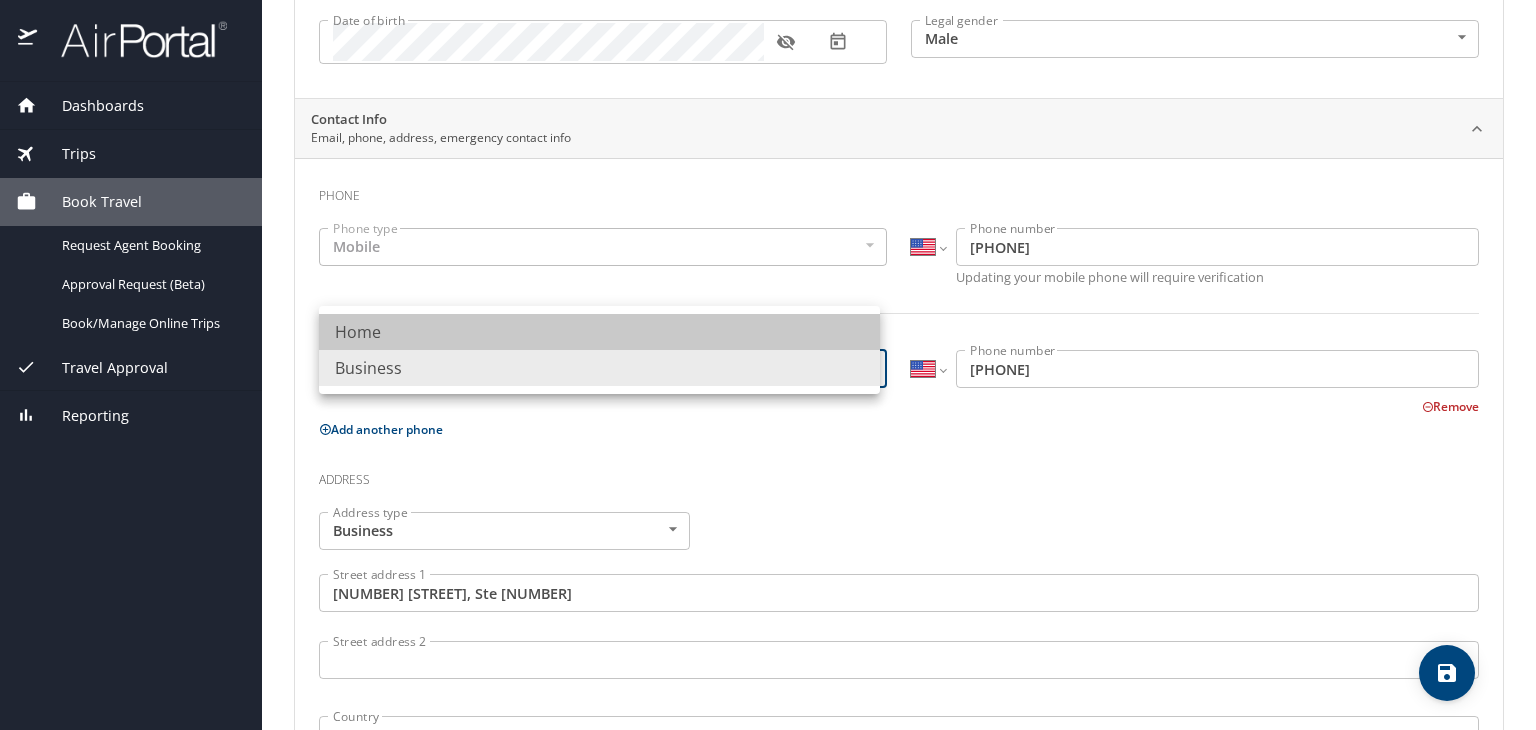 type on "Home" 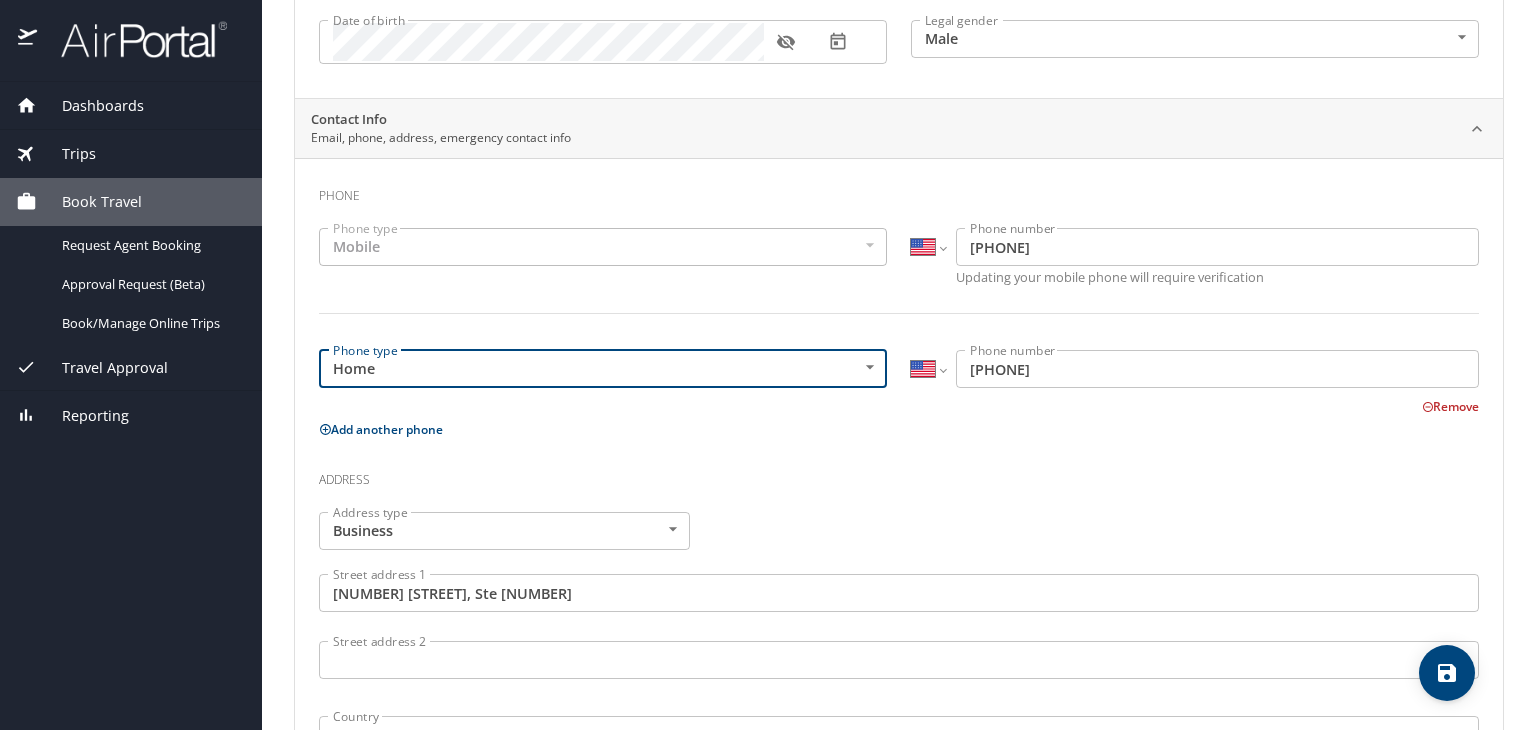 click on "Address" at bounding box center [899, 475] 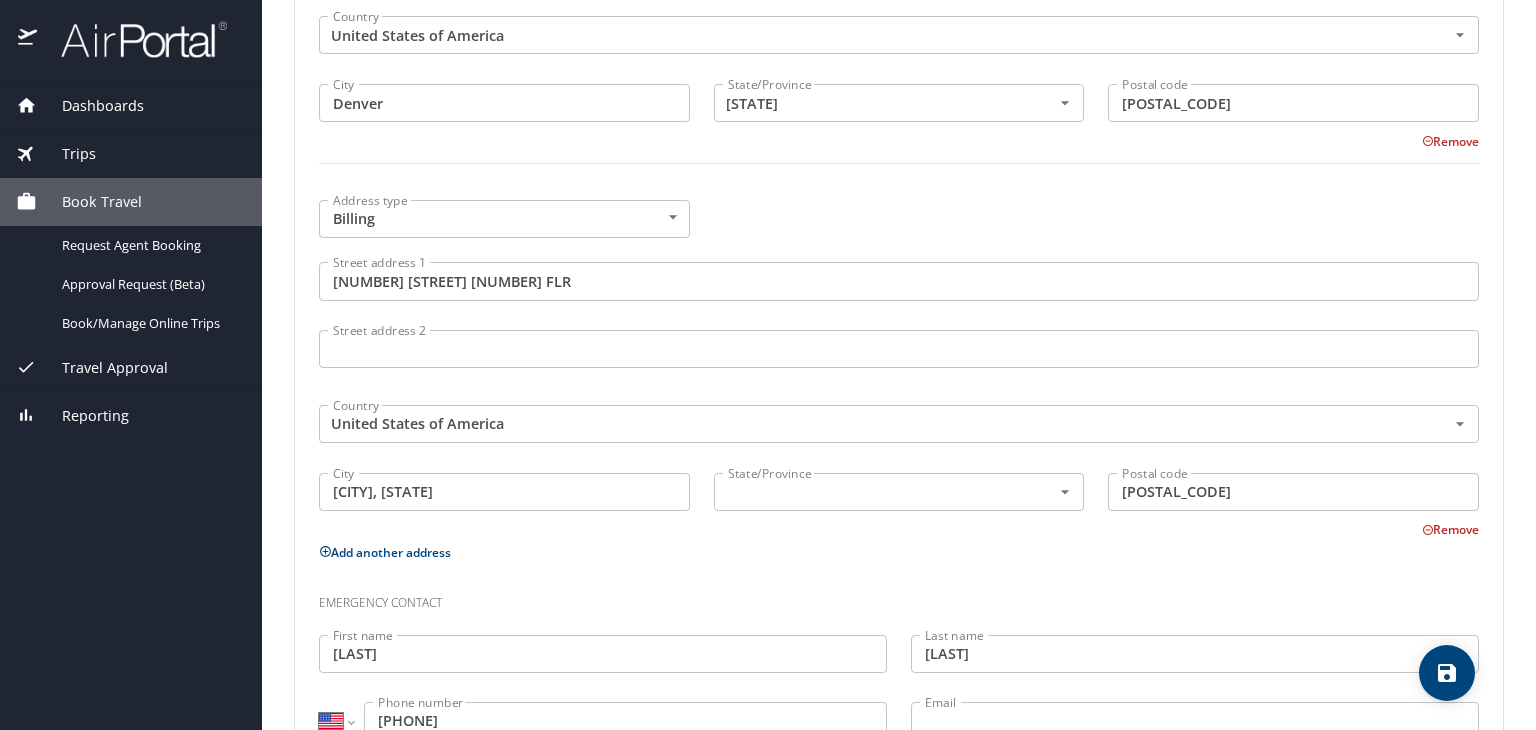 scroll, scrollTop: 1073, scrollLeft: 0, axis: vertical 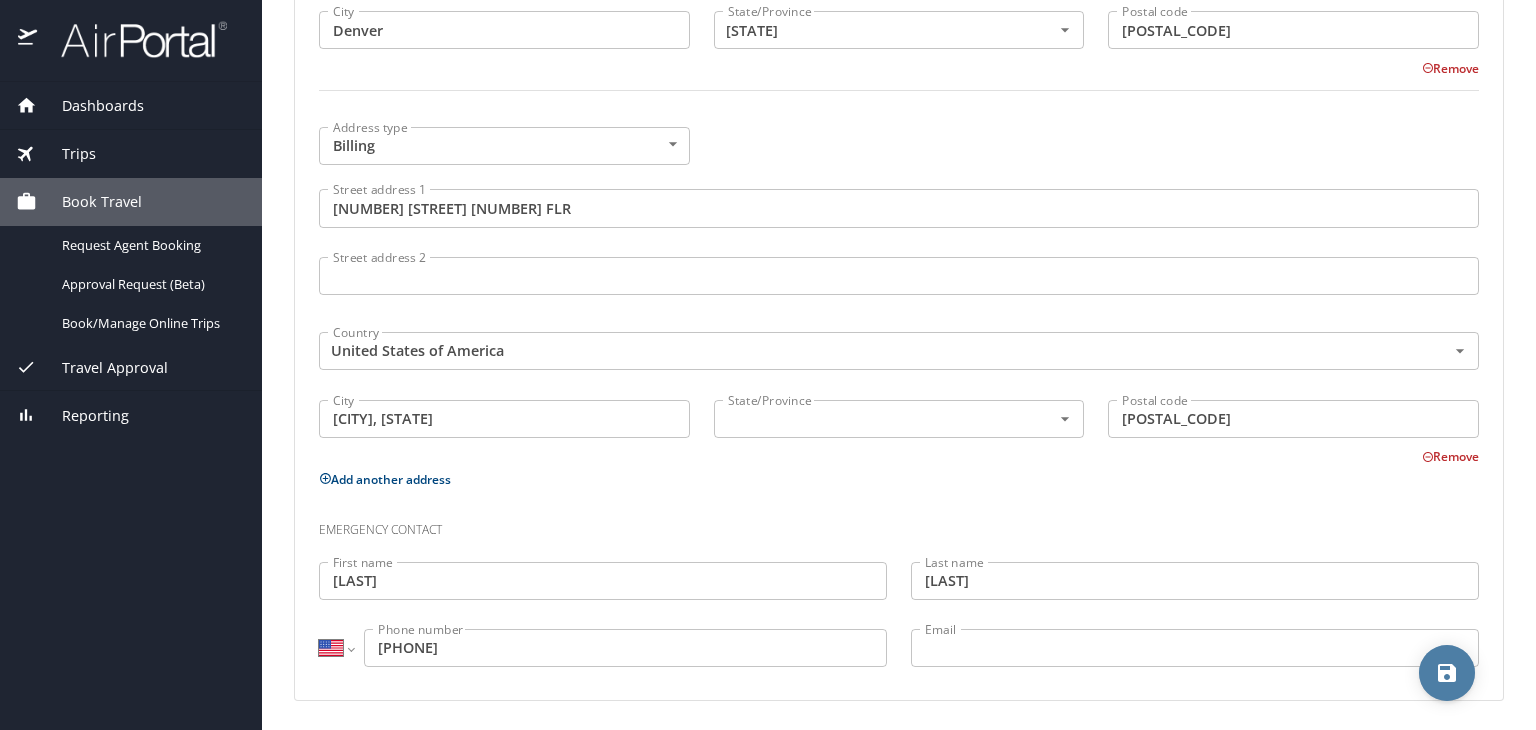 click 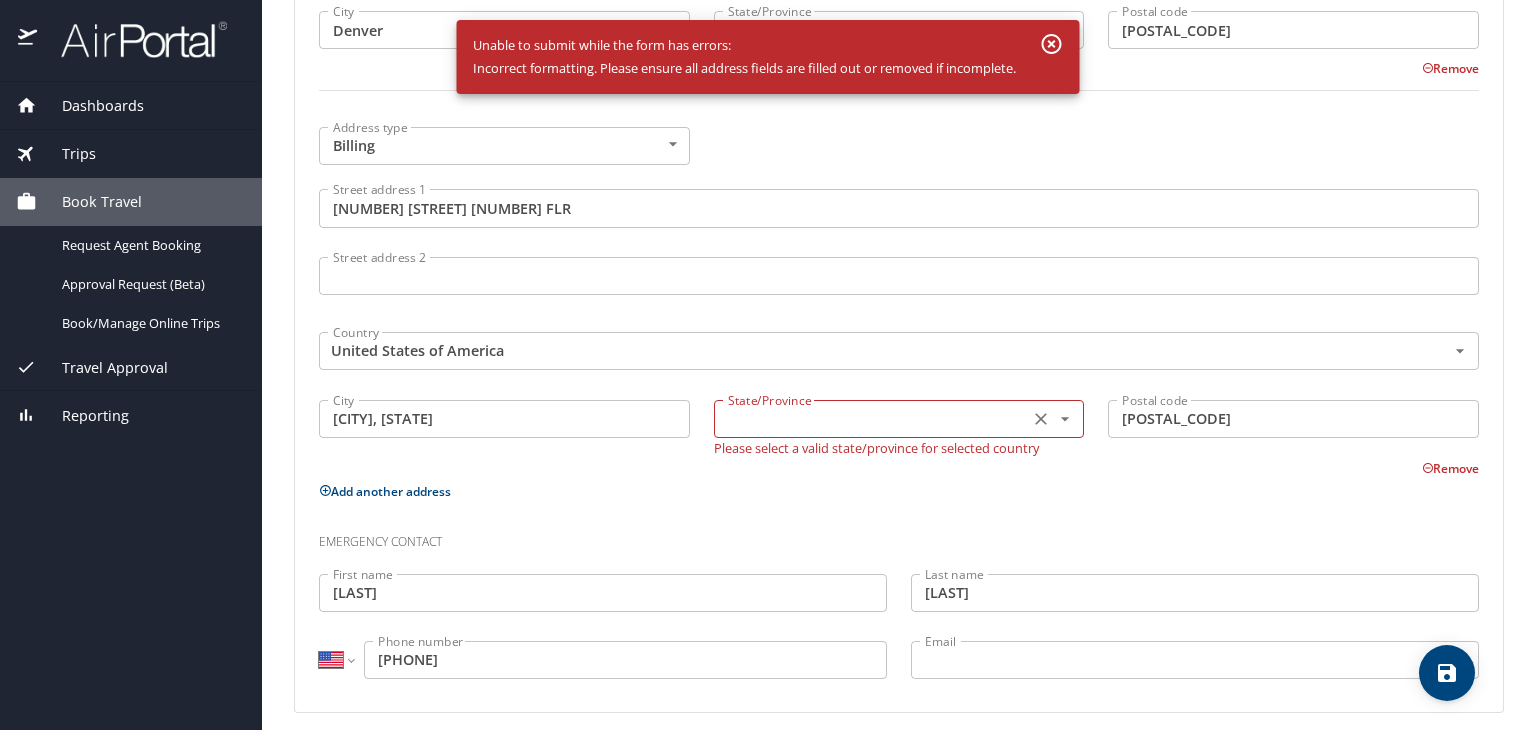 click on "State/Province" at bounding box center [899, 419] 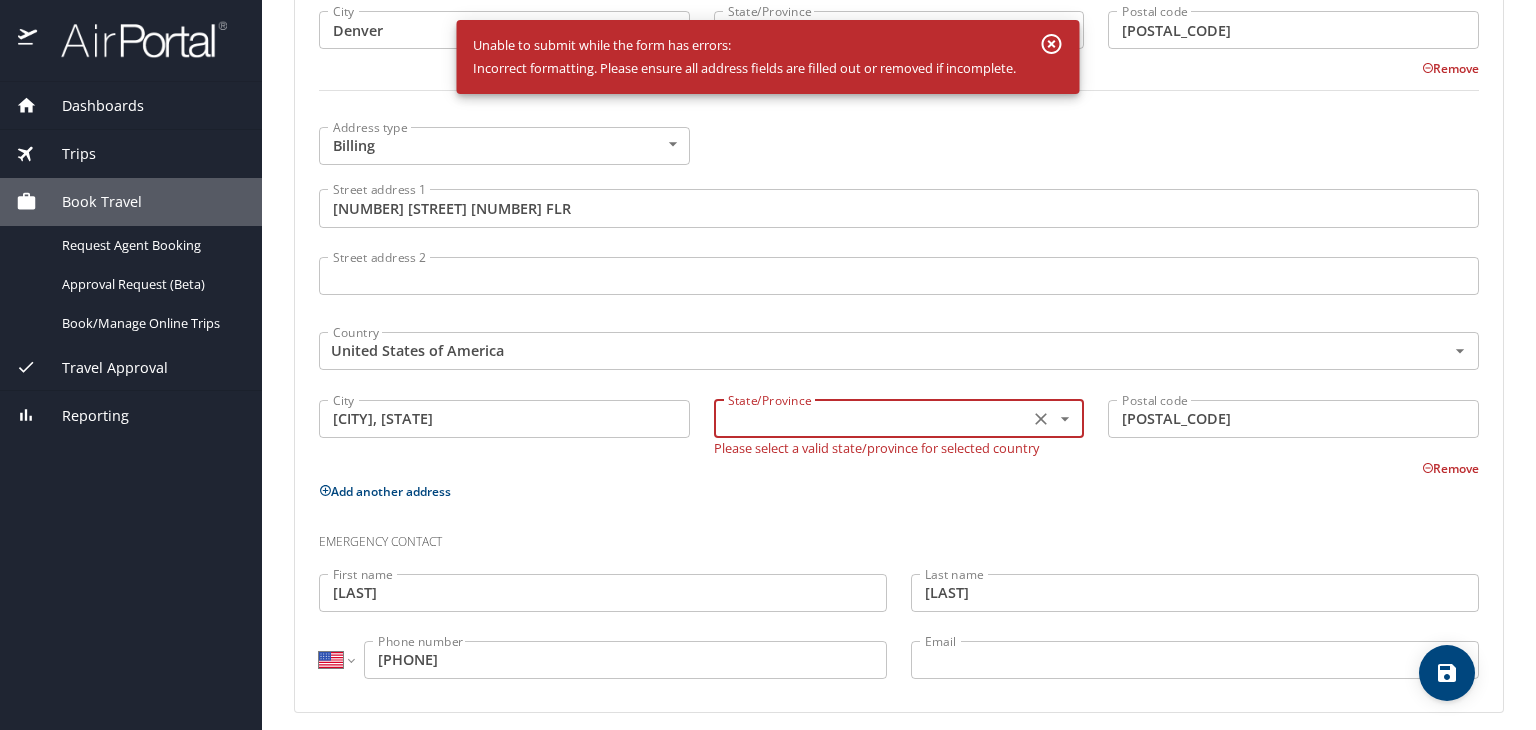 click on "[CITY], [STATE]" at bounding box center (504, 419) 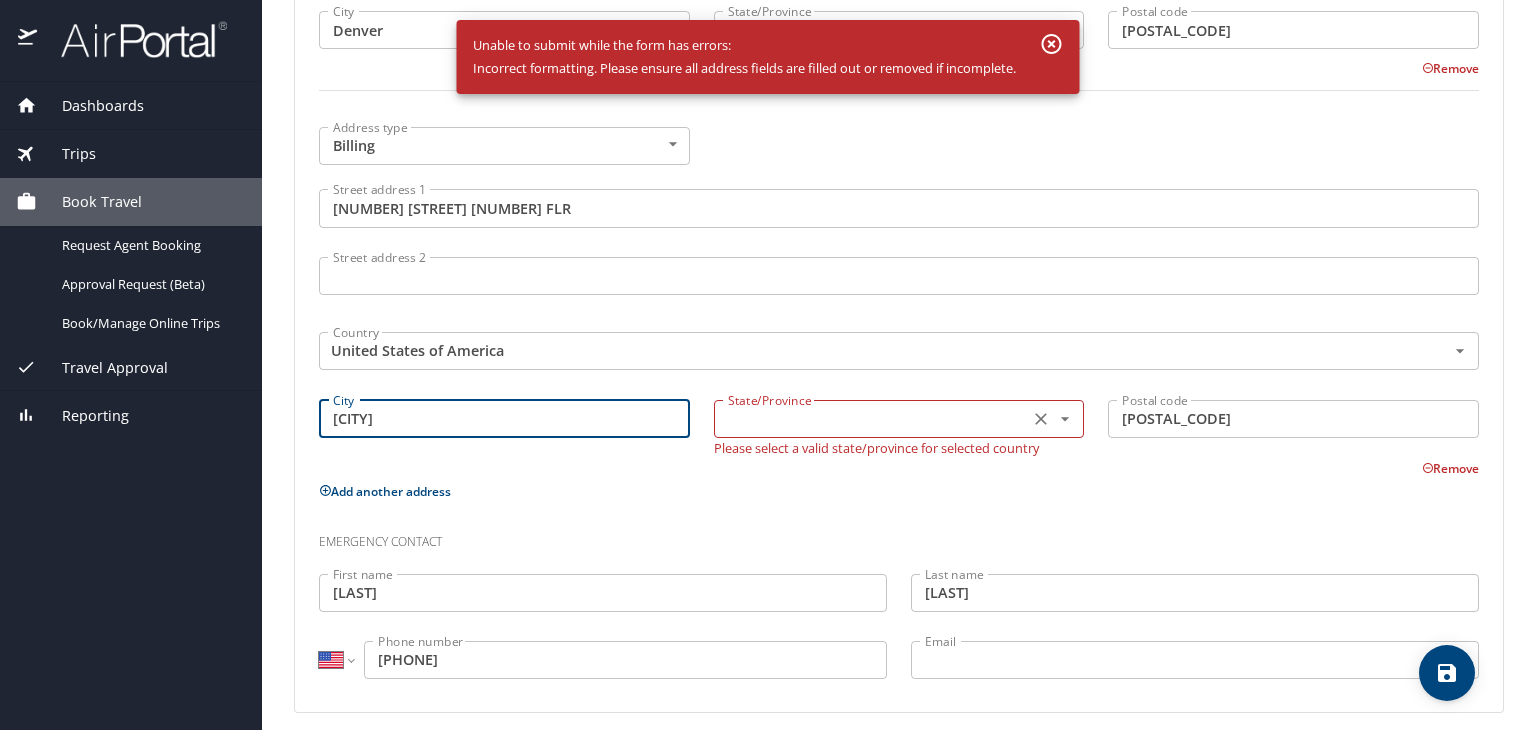 type on "[CITY]" 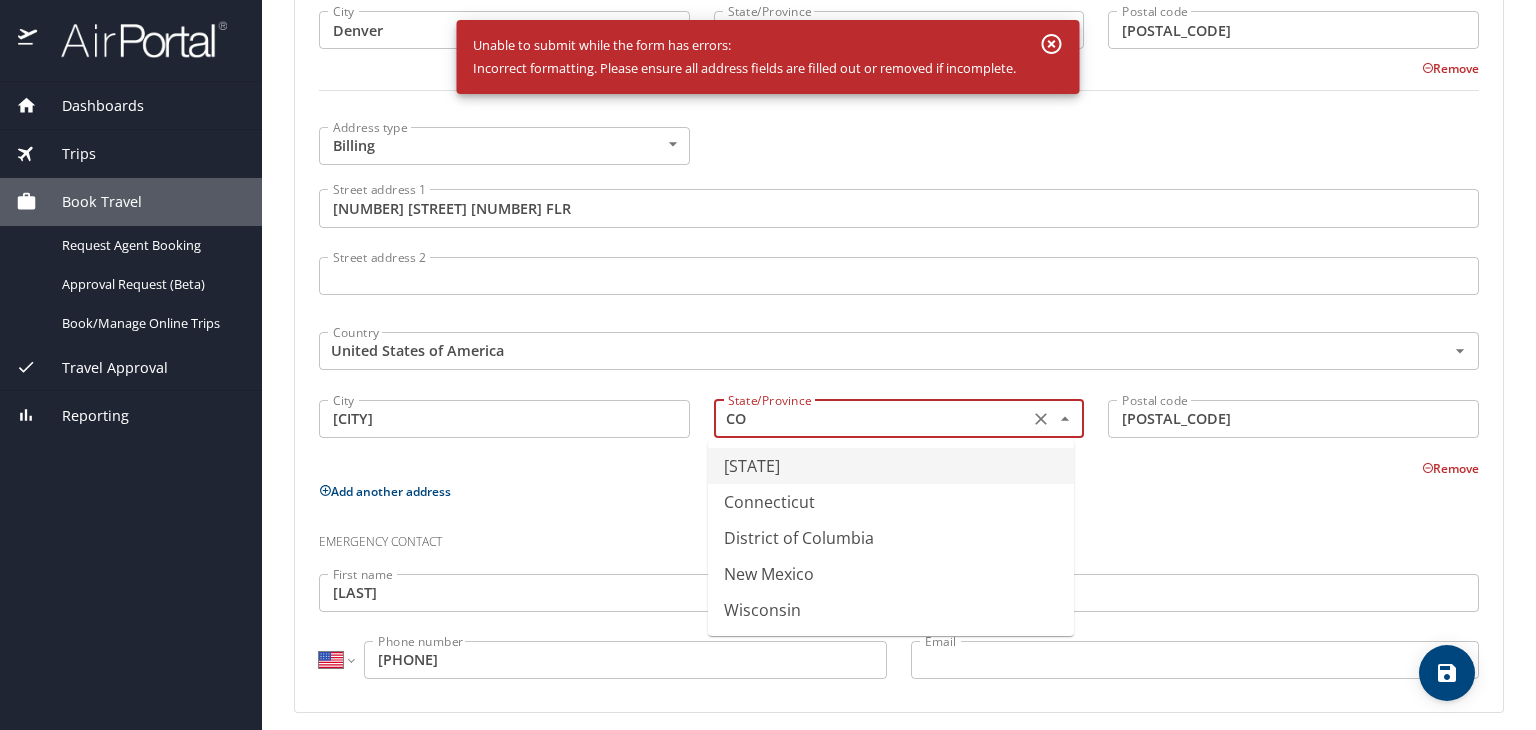 click on "[STATE]" at bounding box center (891, 466) 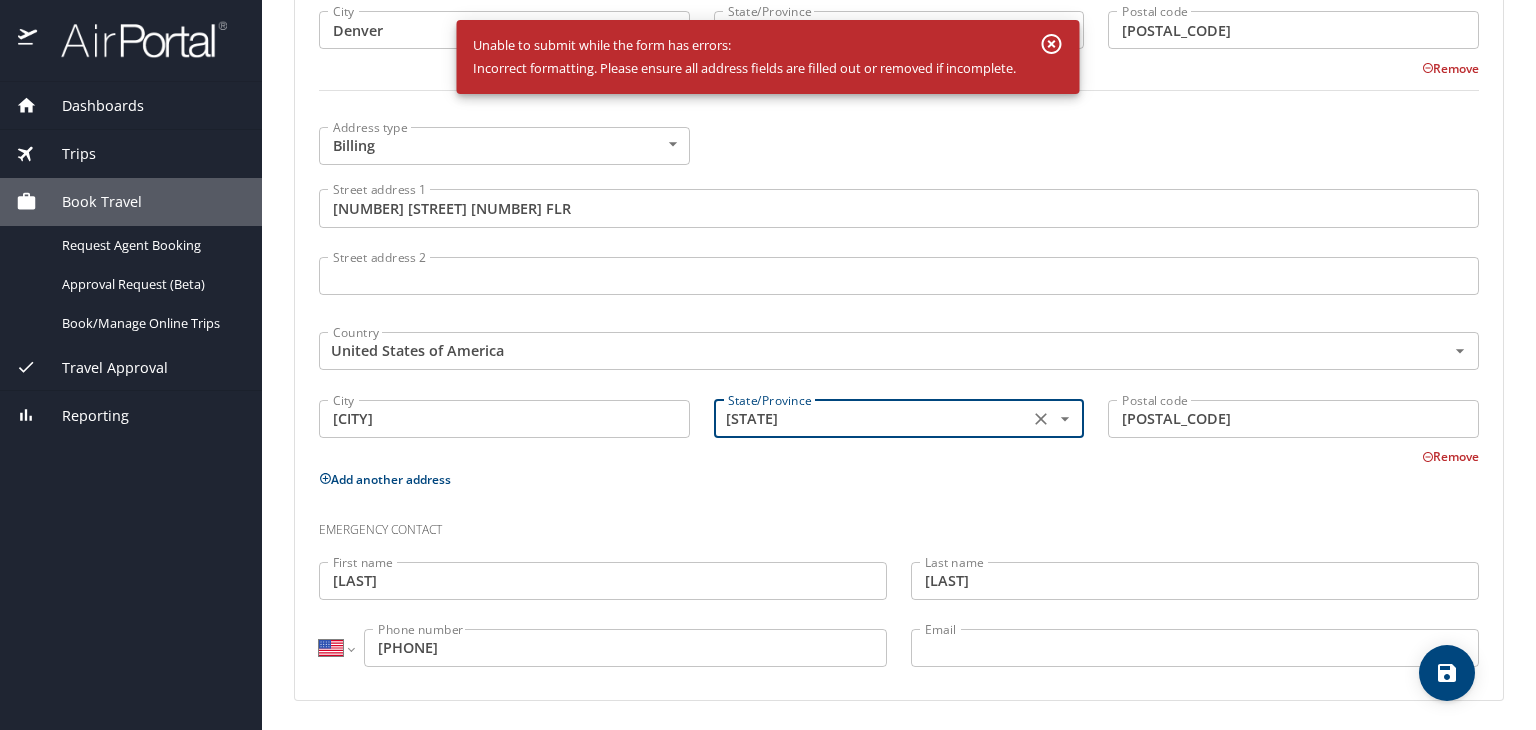 type on "[STATE]" 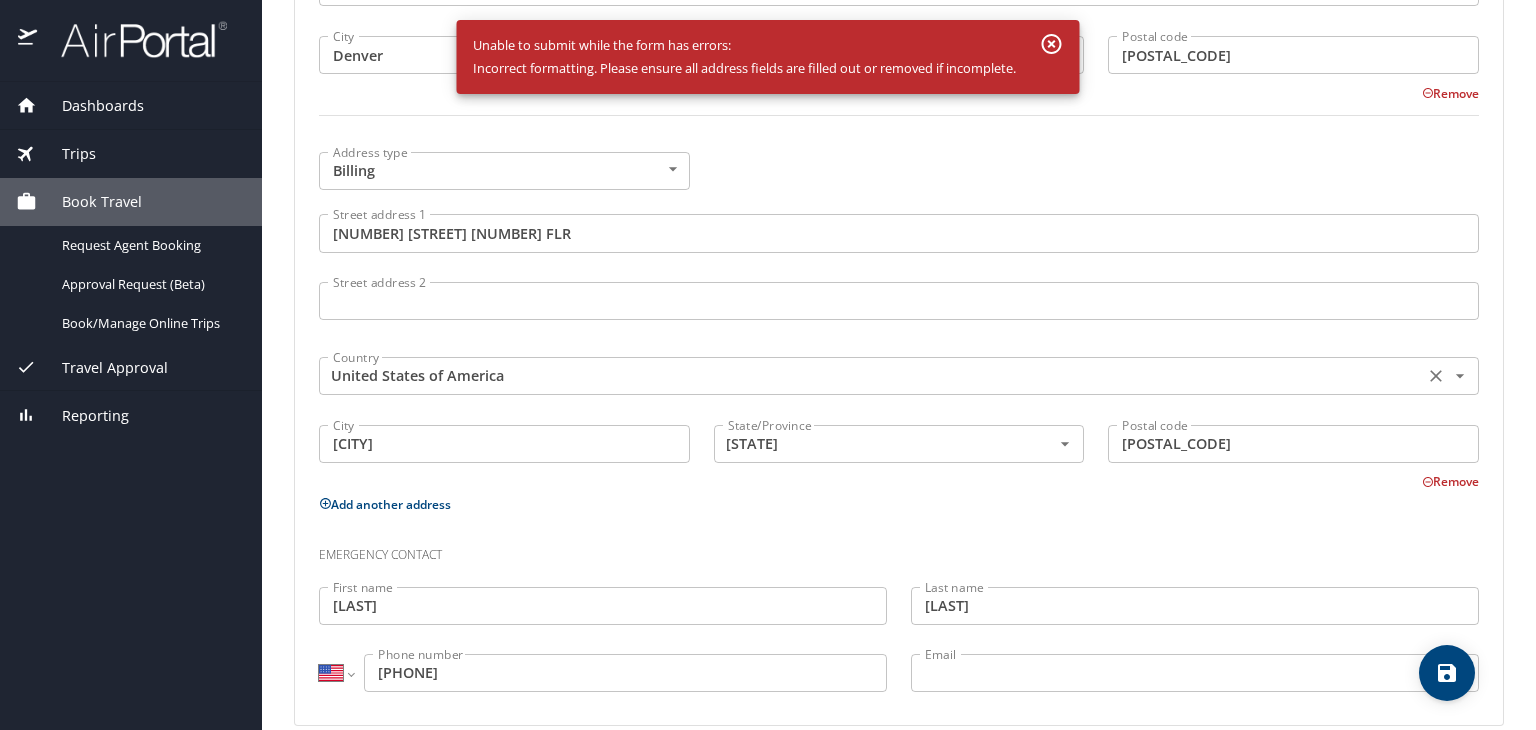 scroll, scrollTop: 1073, scrollLeft: 0, axis: vertical 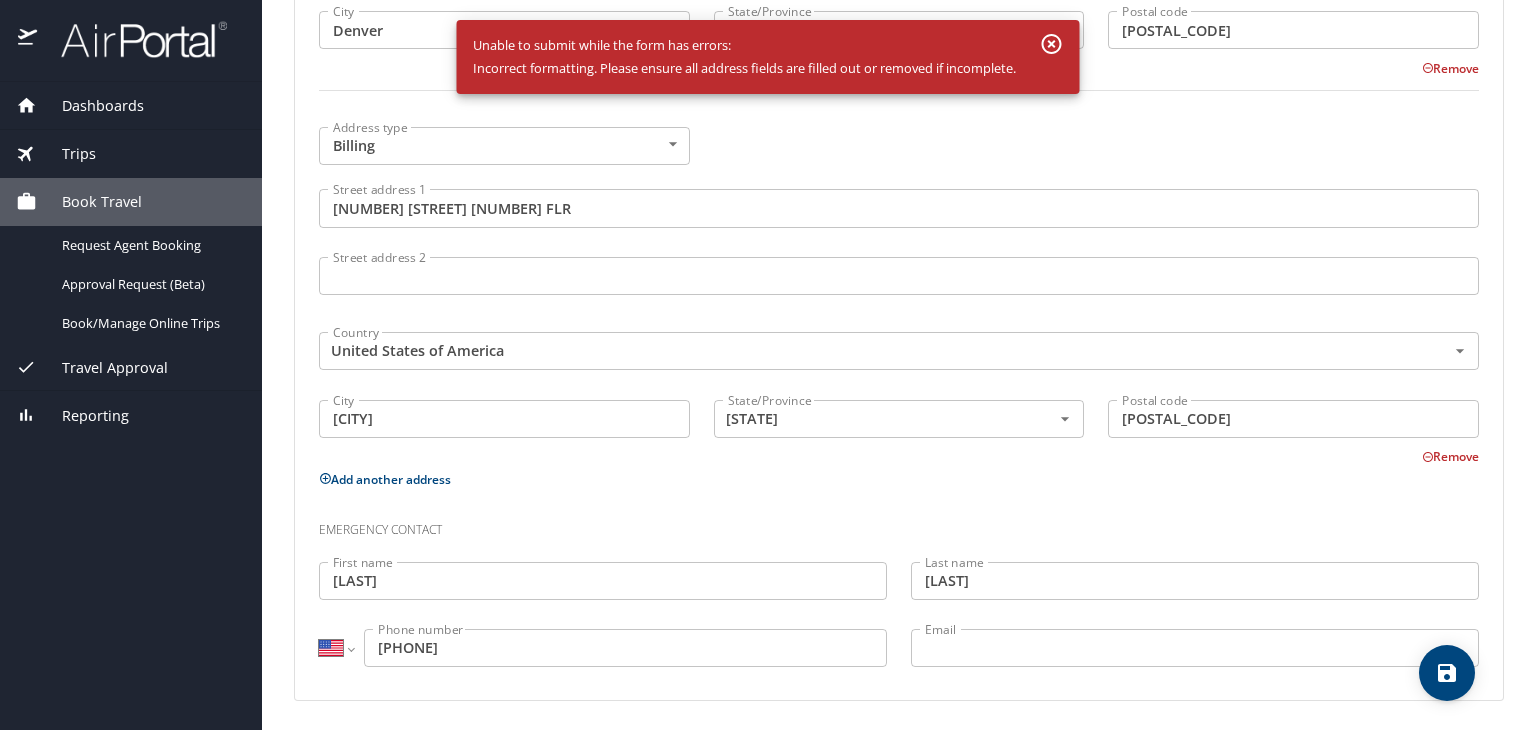 click 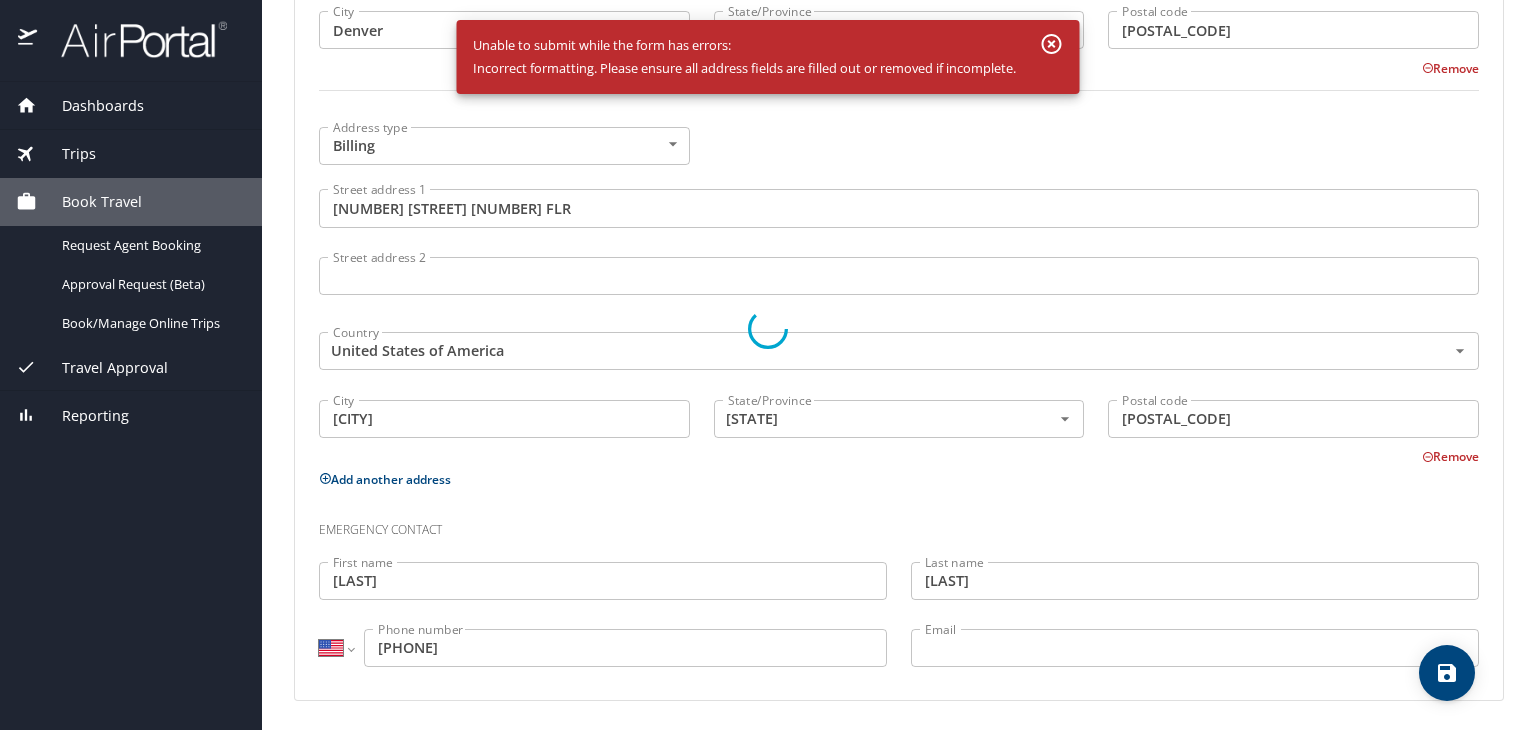 select on "US" 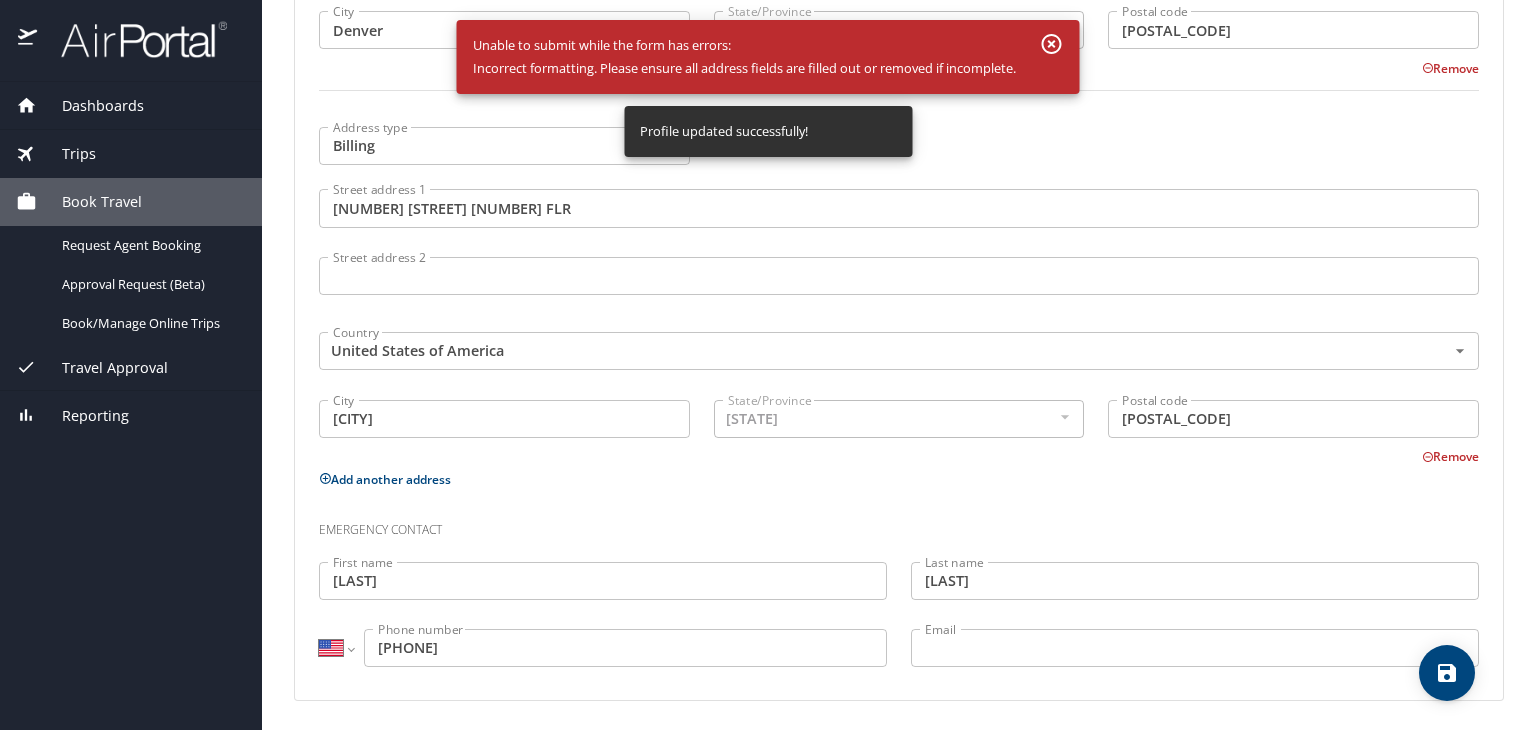 select on "US" 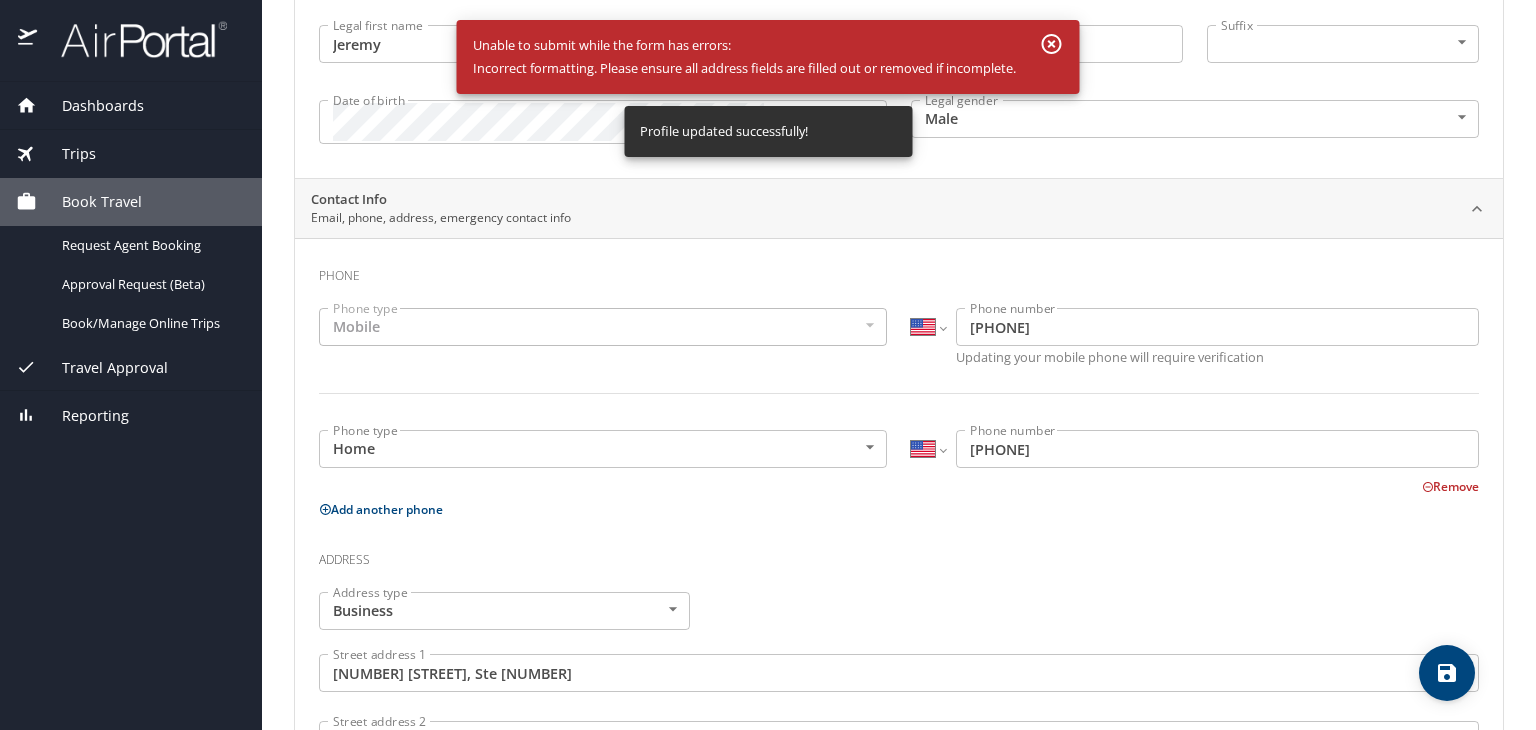 scroll, scrollTop: 0, scrollLeft: 0, axis: both 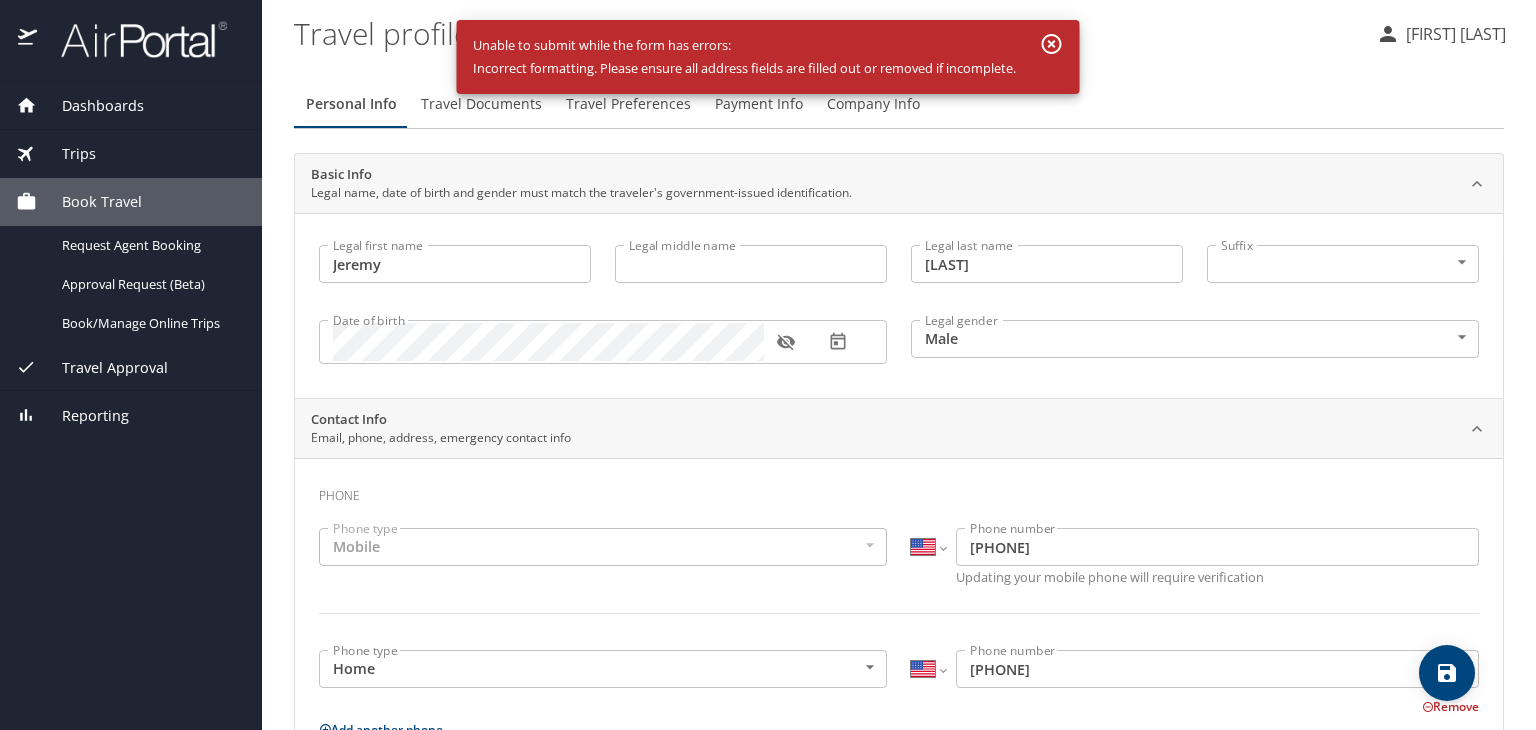 click on "Trips" at bounding box center [66, 154] 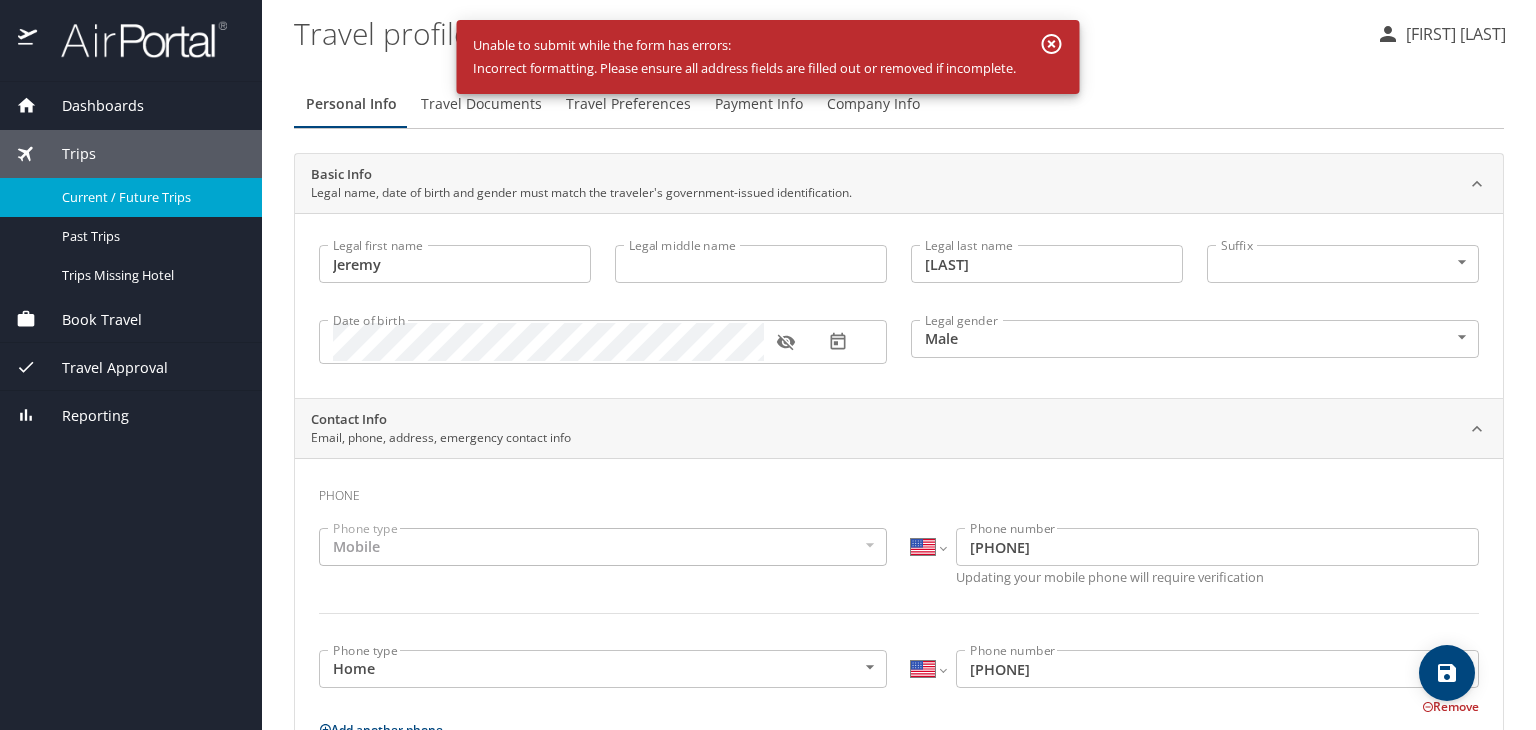 click on "Current / Future Trips" at bounding box center [150, 197] 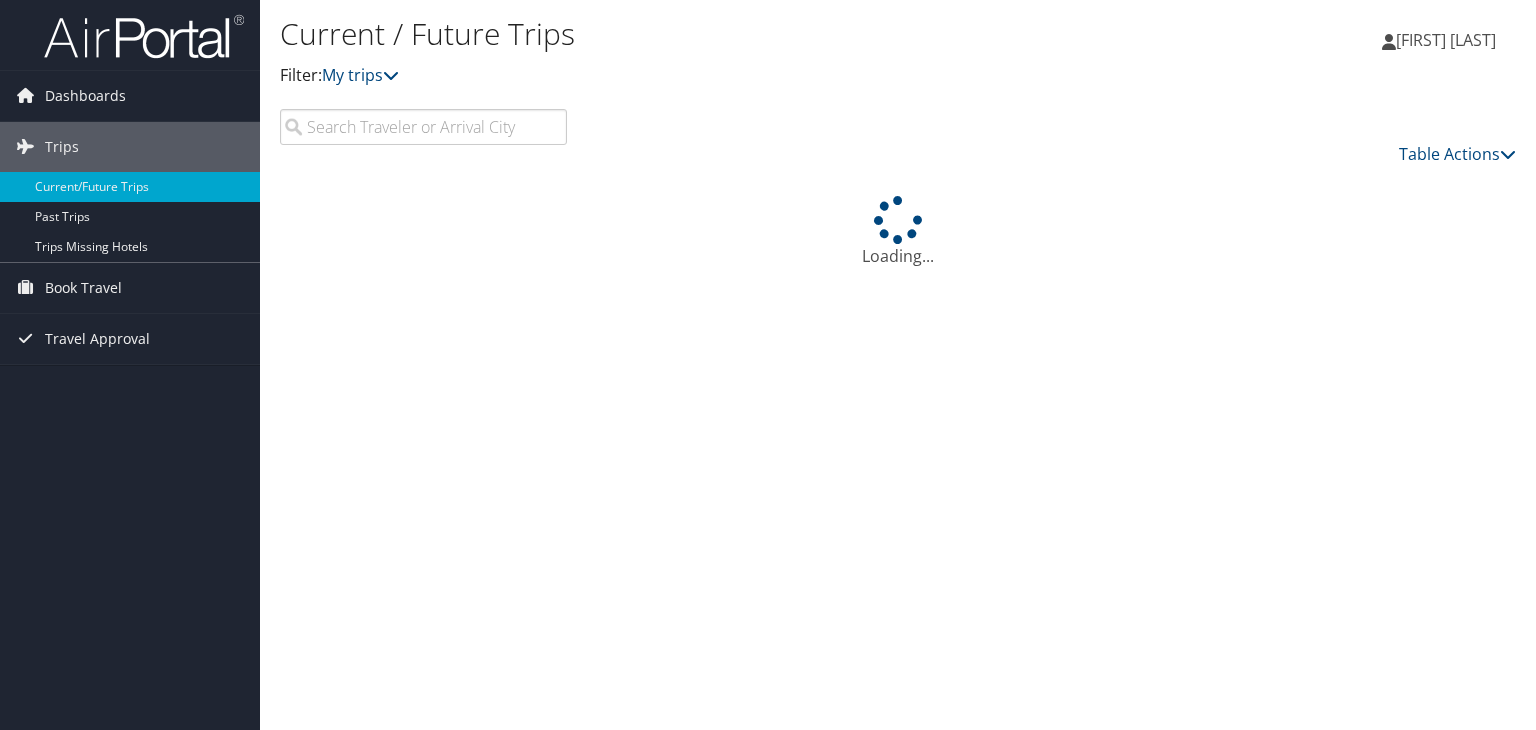 scroll, scrollTop: 0, scrollLeft: 0, axis: both 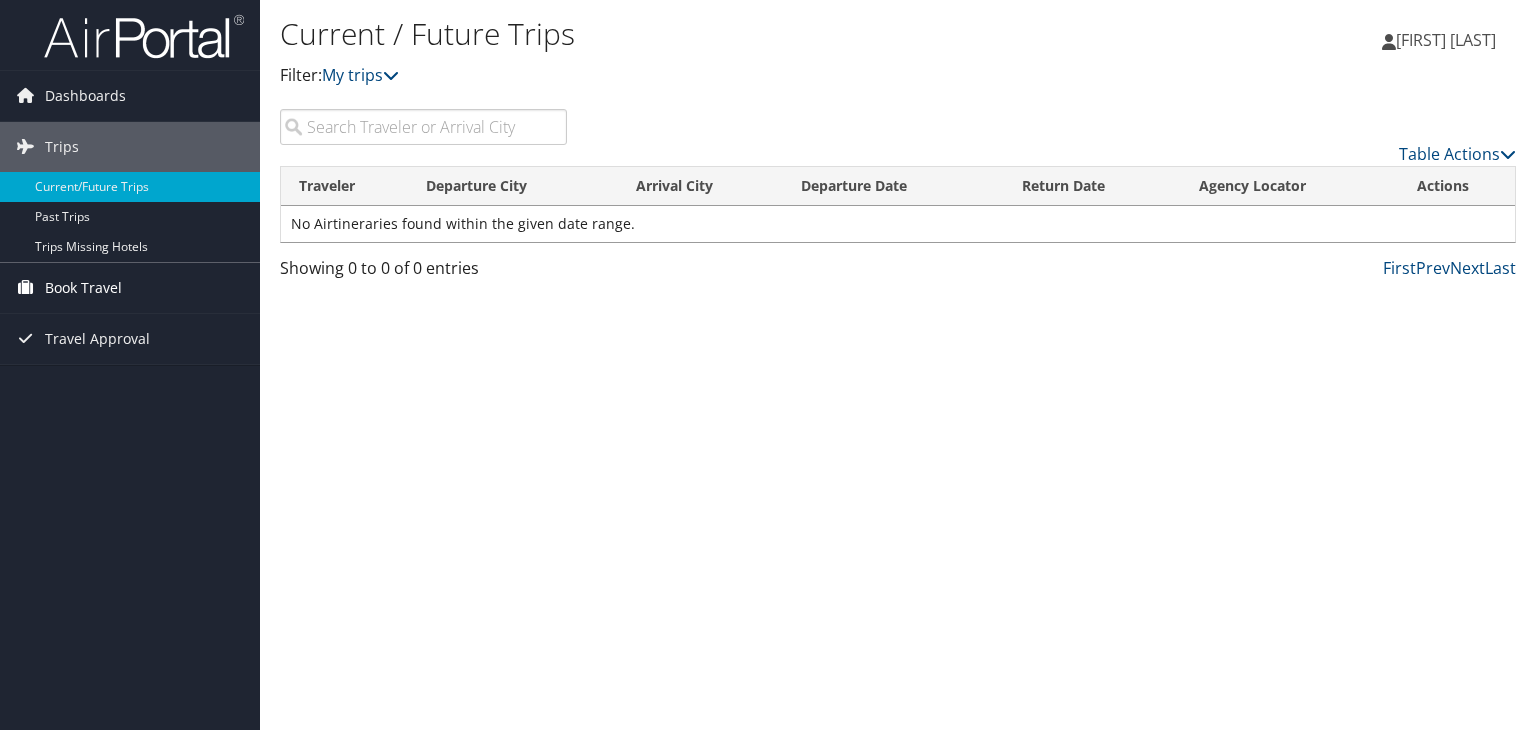click on "Book Travel" at bounding box center [83, 288] 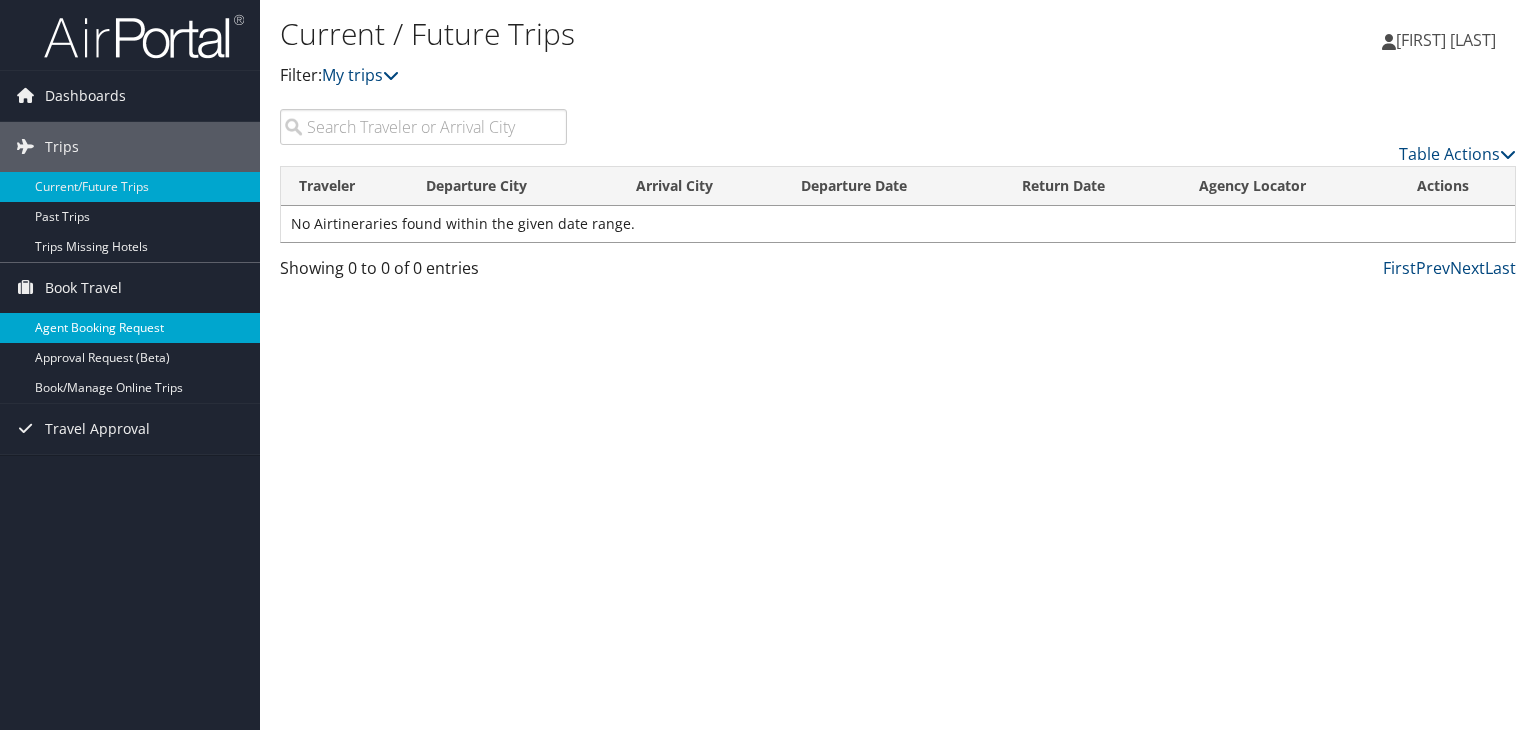 click on "Agent Booking Request" at bounding box center [130, 328] 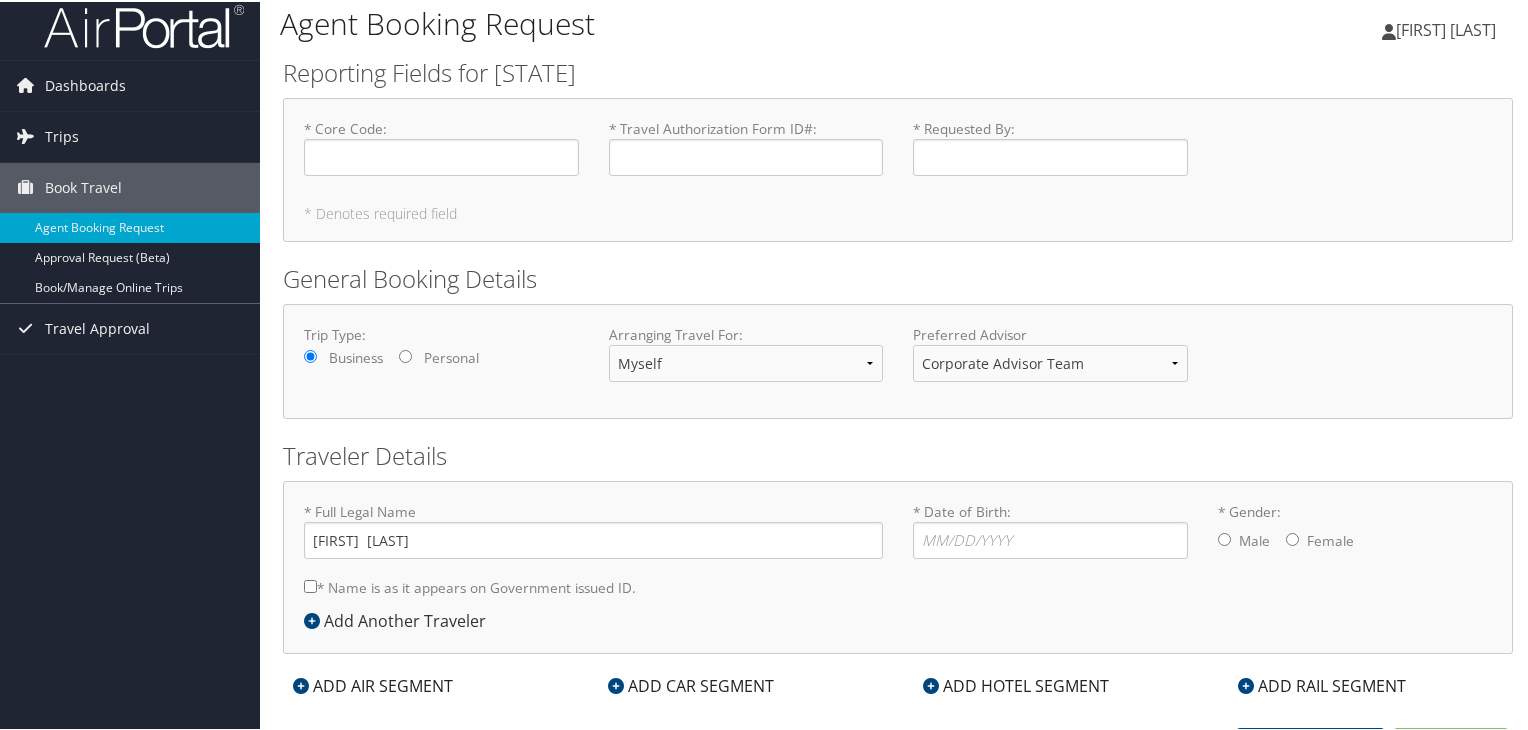 scroll, scrollTop: 0, scrollLeft: 0, axis: both 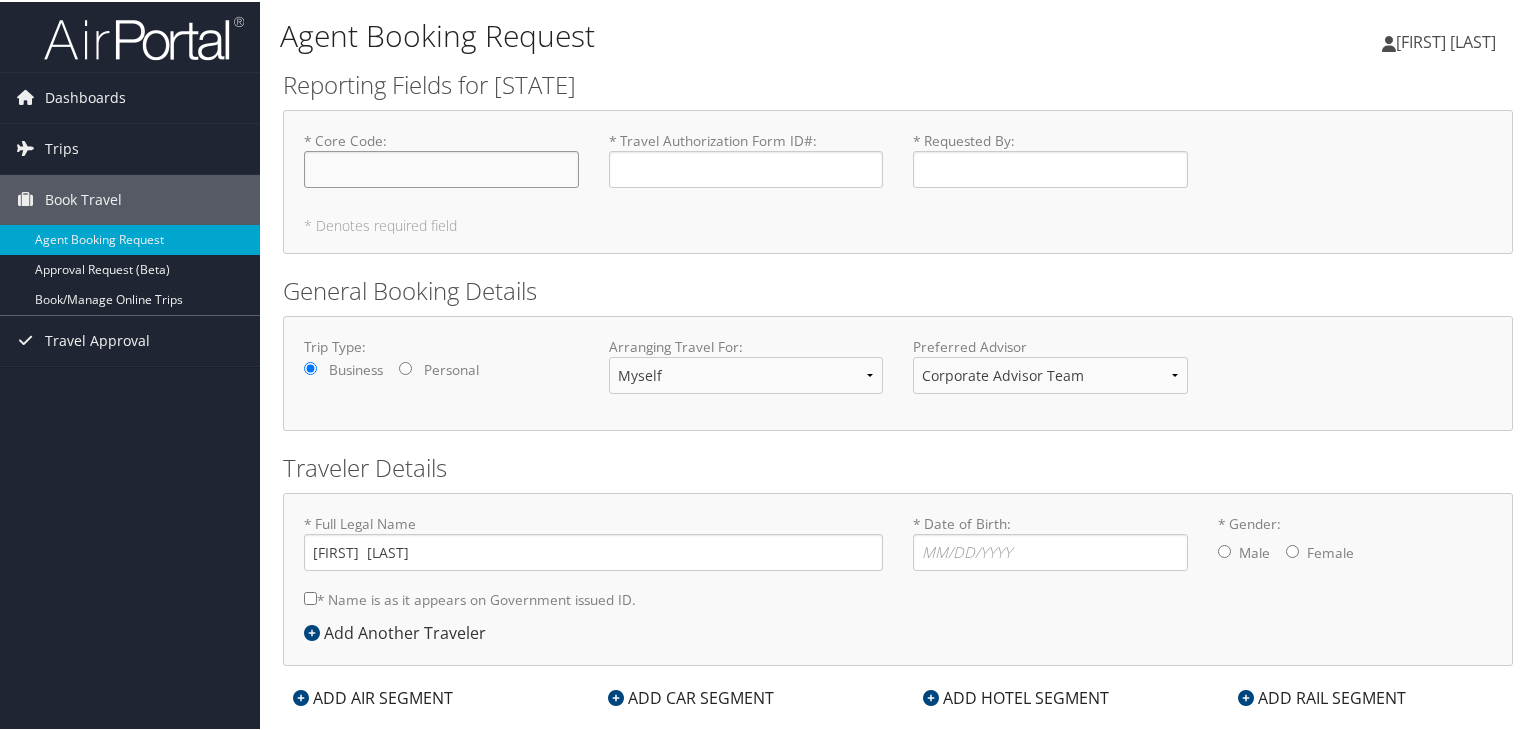click on "*   Core Code : Required" at bounding box center [441, 167] 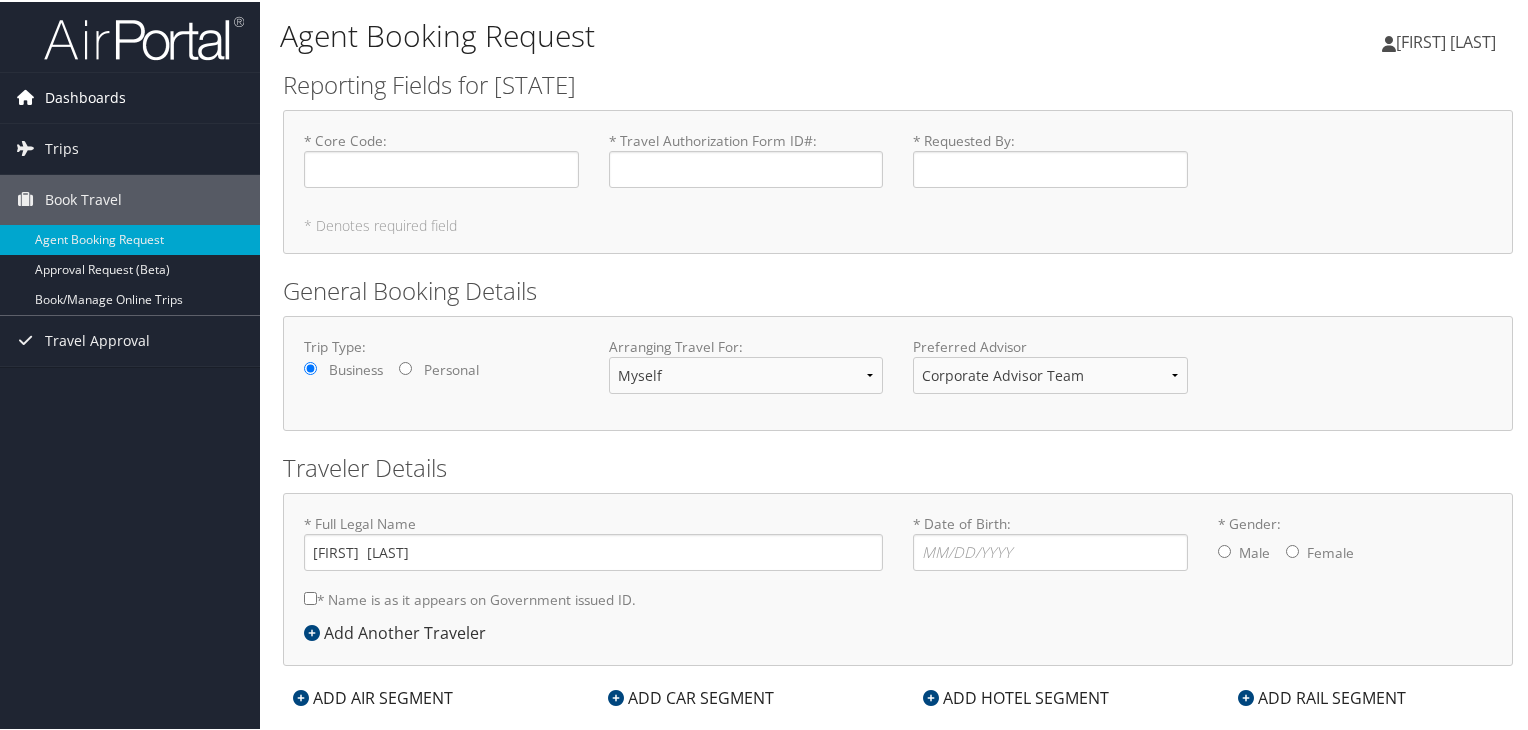 click on "Dashboards" at bounding box center (85, 96) 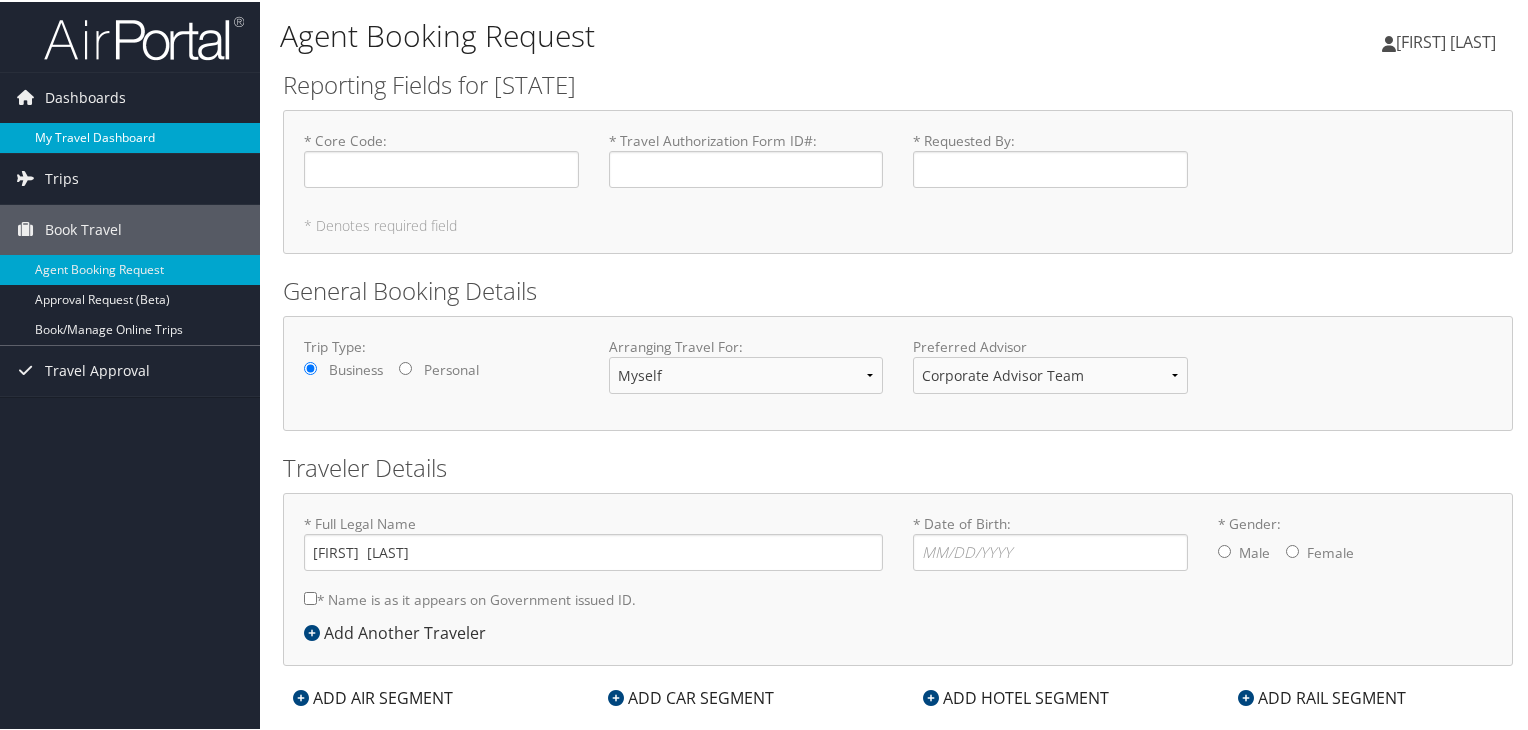 click on "My Travel Dashboard" at bounding box center (130, 136) 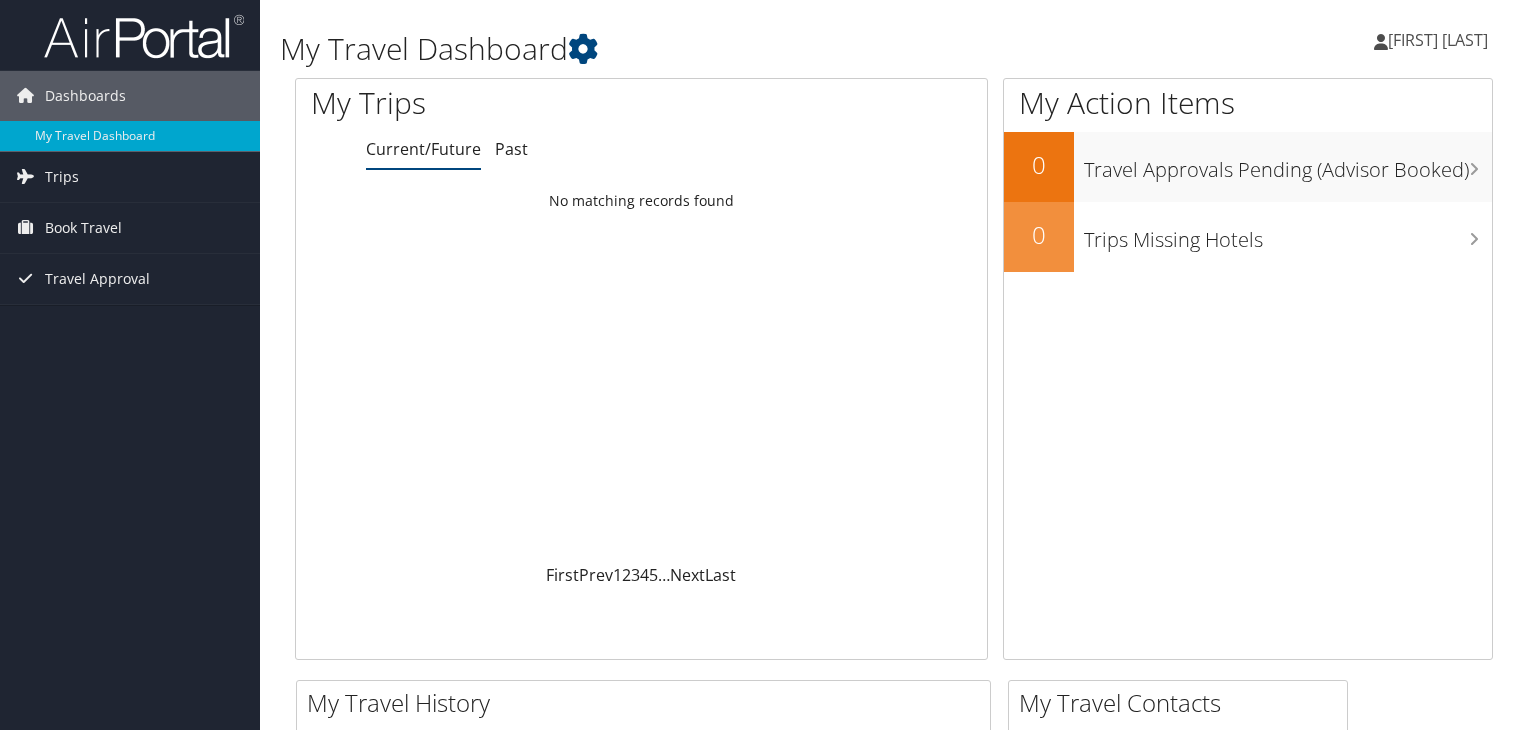 scroll, scrollTop: 0, scrollLeft: 0, axis: both 